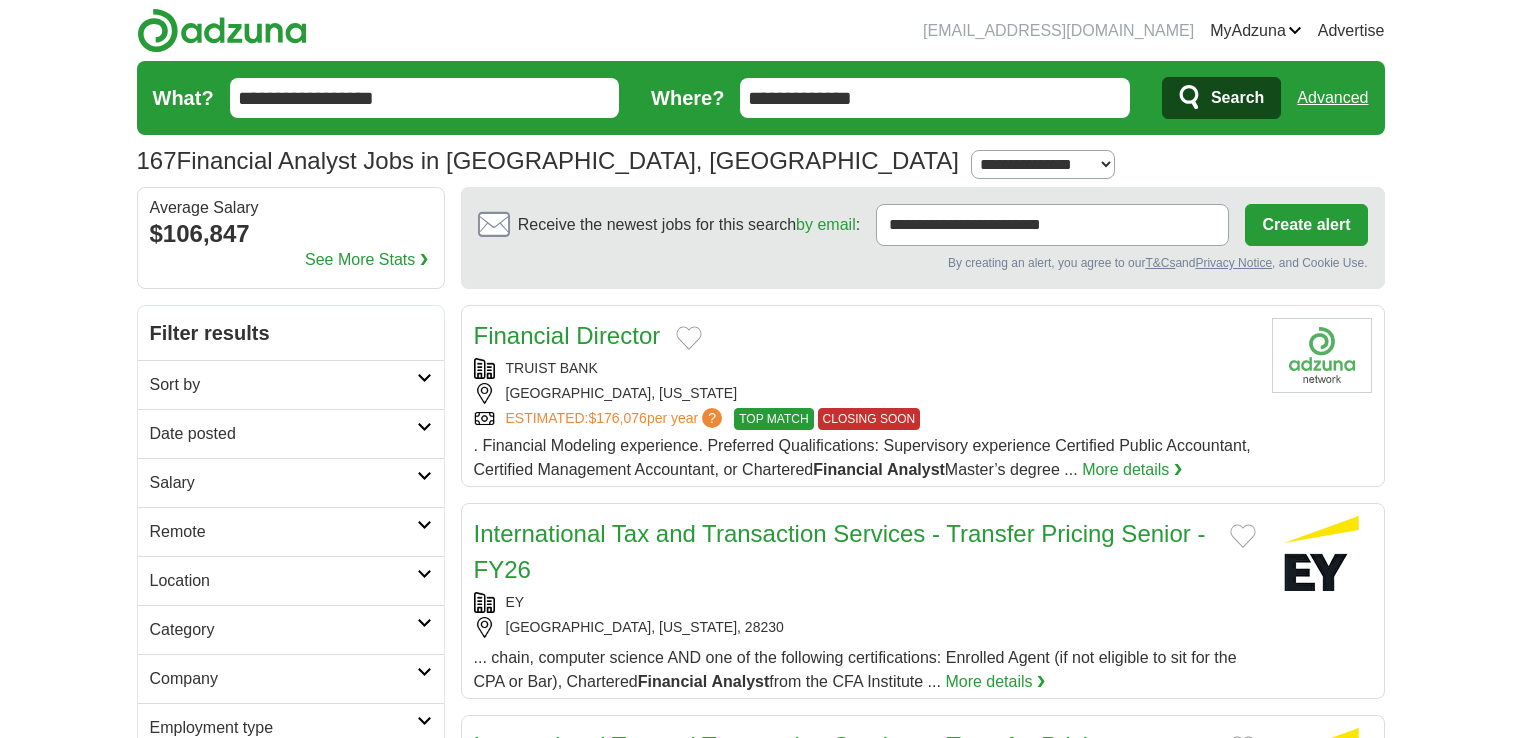 scroll, scrollTop: 0, scrollLeft: 0, axis: both 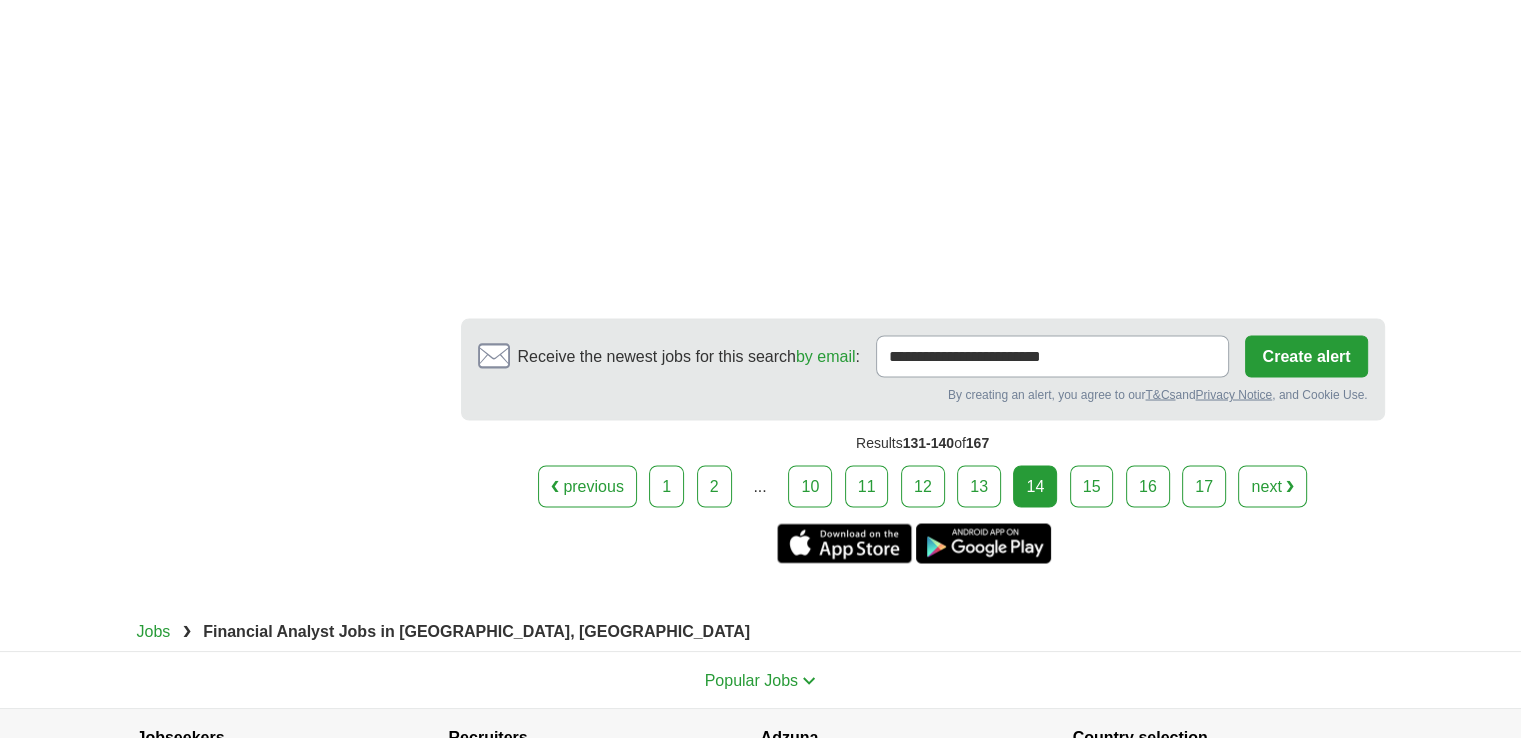 click on "15" at bounding box center (1092, 486) 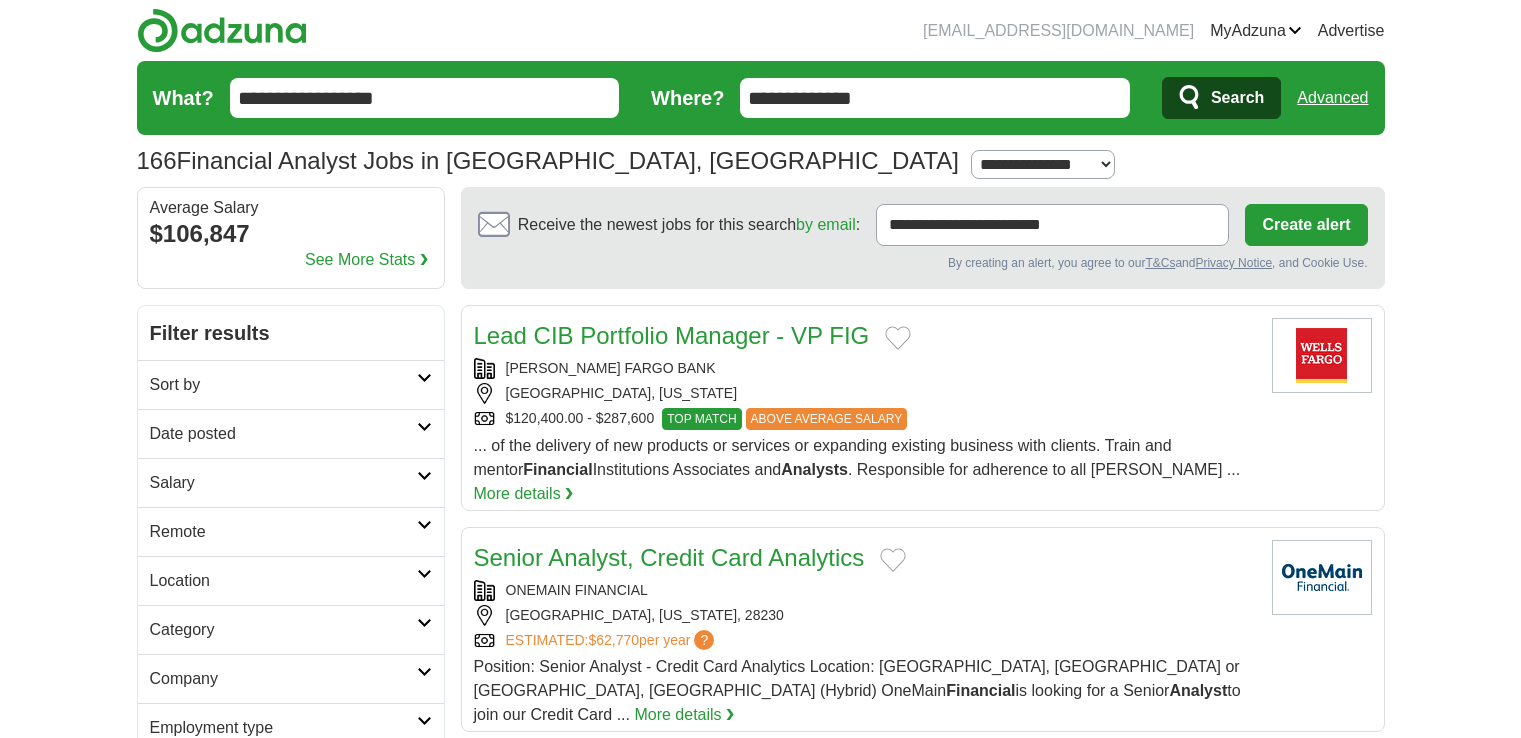 scroll, scrollTop: 0, scrollLeft: 0, axis: both 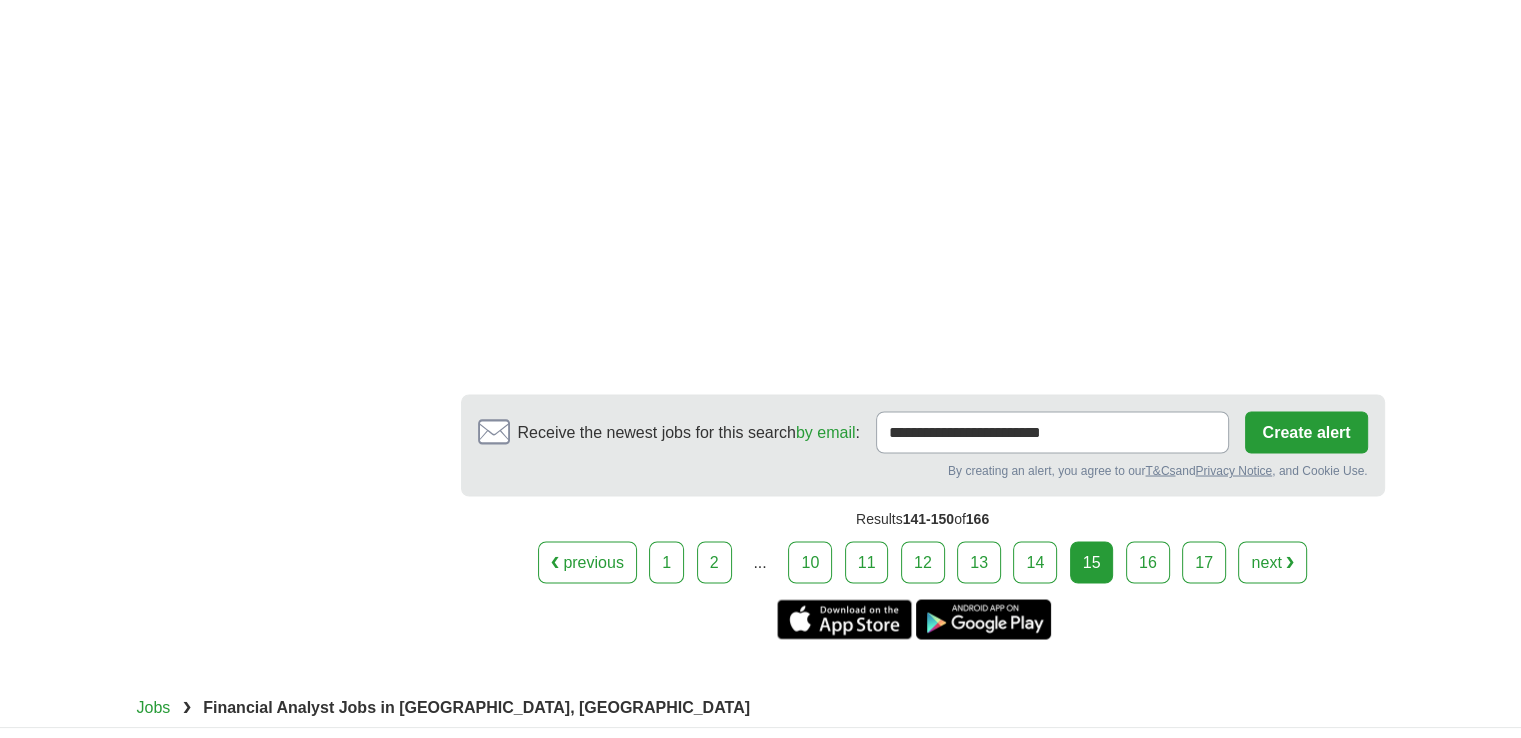 click on "16" at bounding box center (1148, 562) 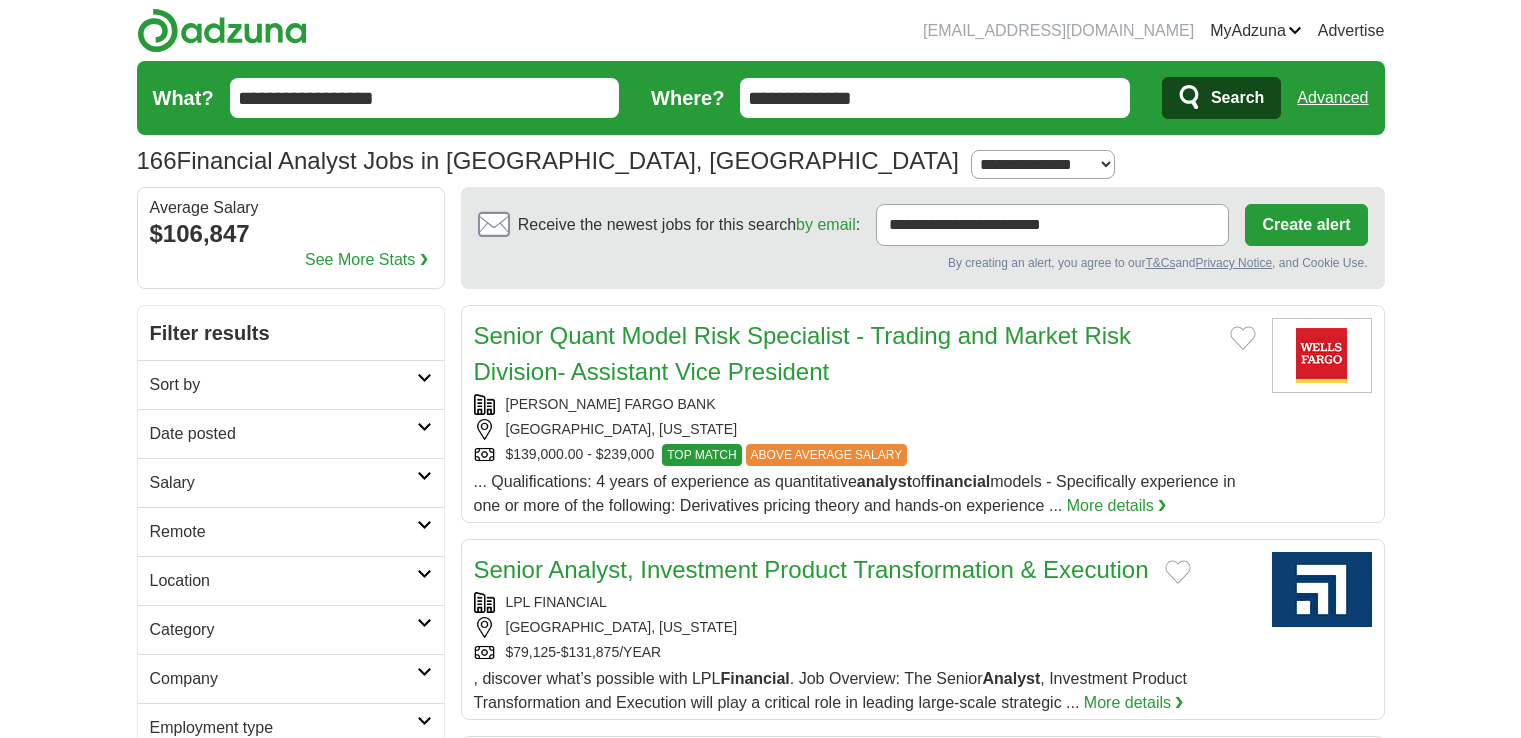 scroll, scrollTop: 0, scrollLeft: 0, axis: both 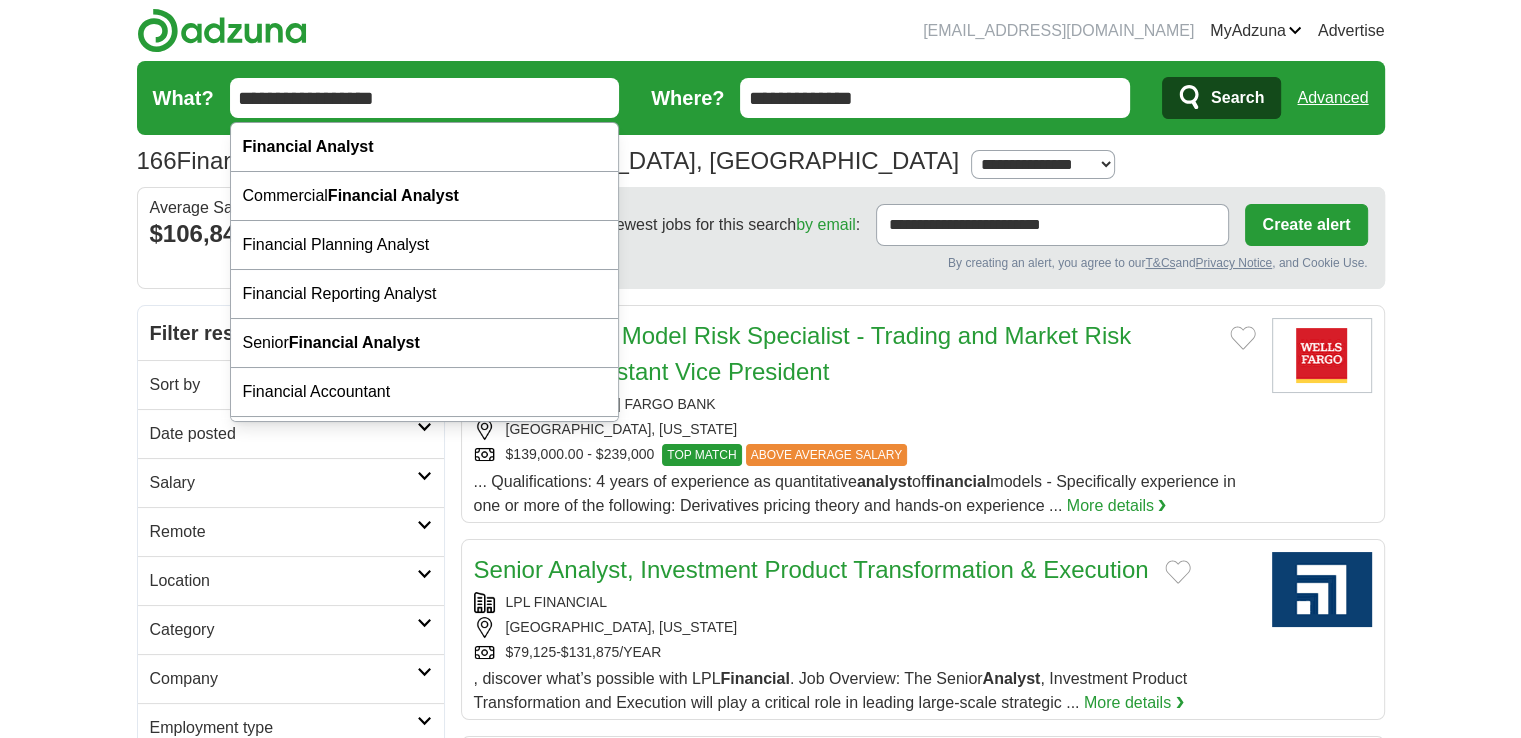 drag, startPoint x: 416, startPoint y: 105, endPoint x: 136, endPoint y: 80, distance: 281.11386 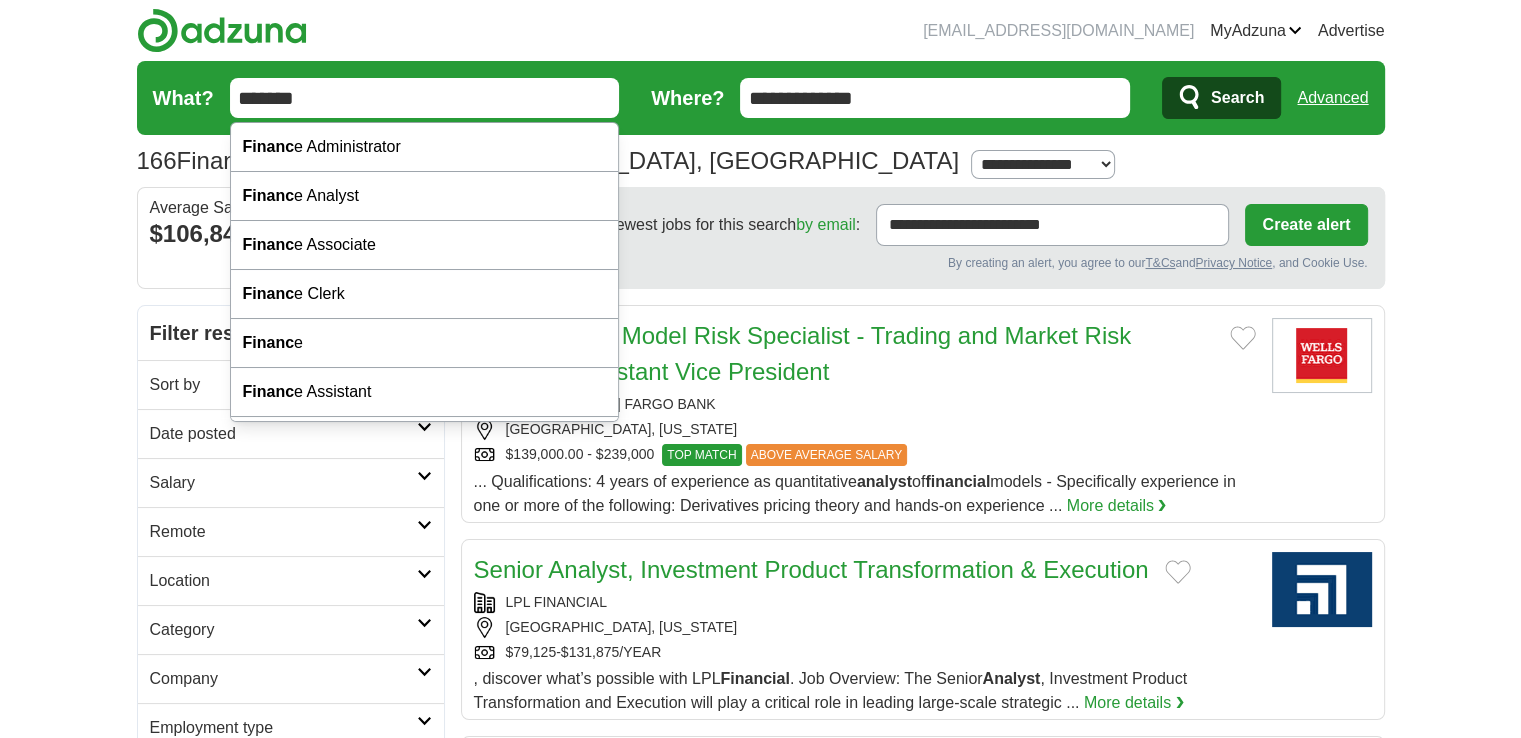 type on "*******" 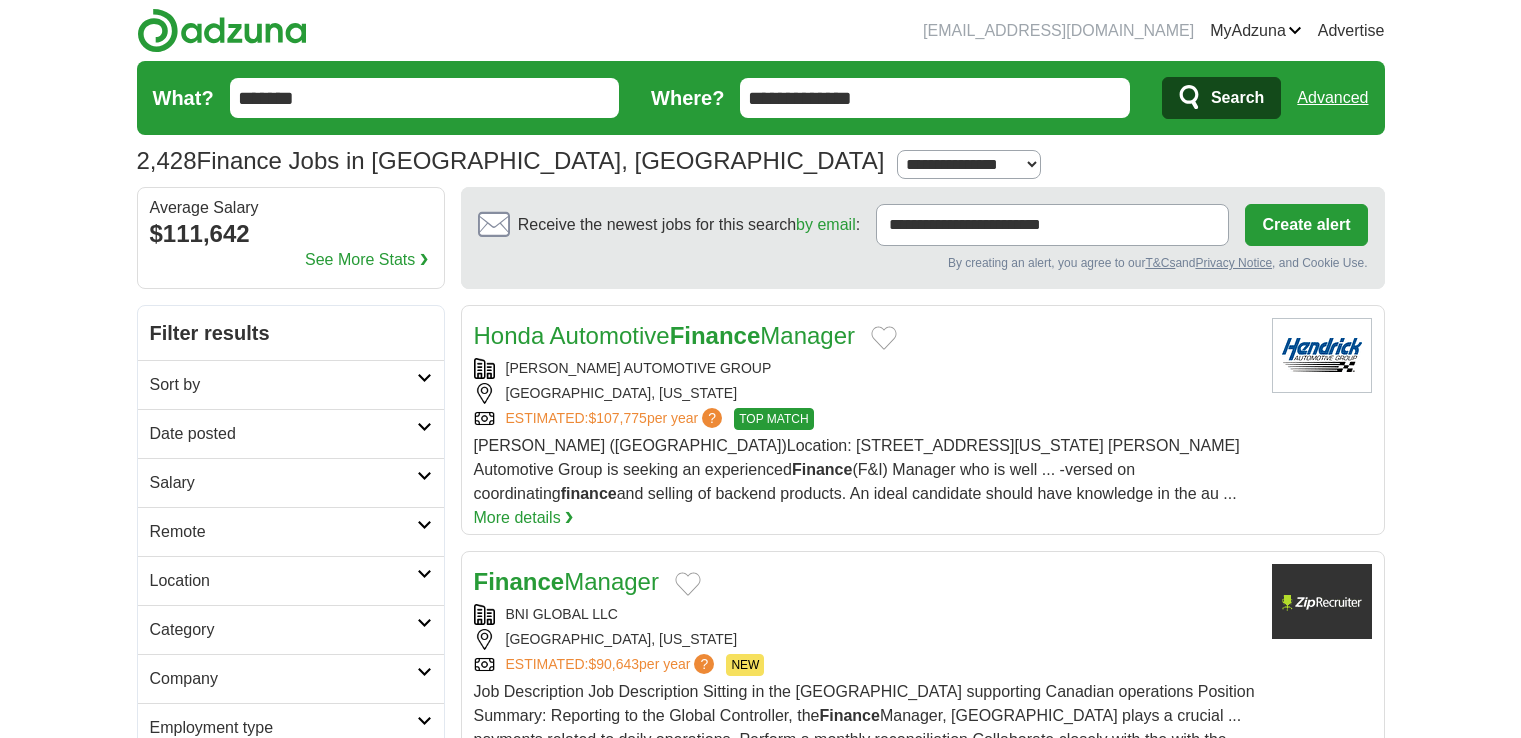scroll, scrollTop: 0, scrollLeft: 0, axis: both 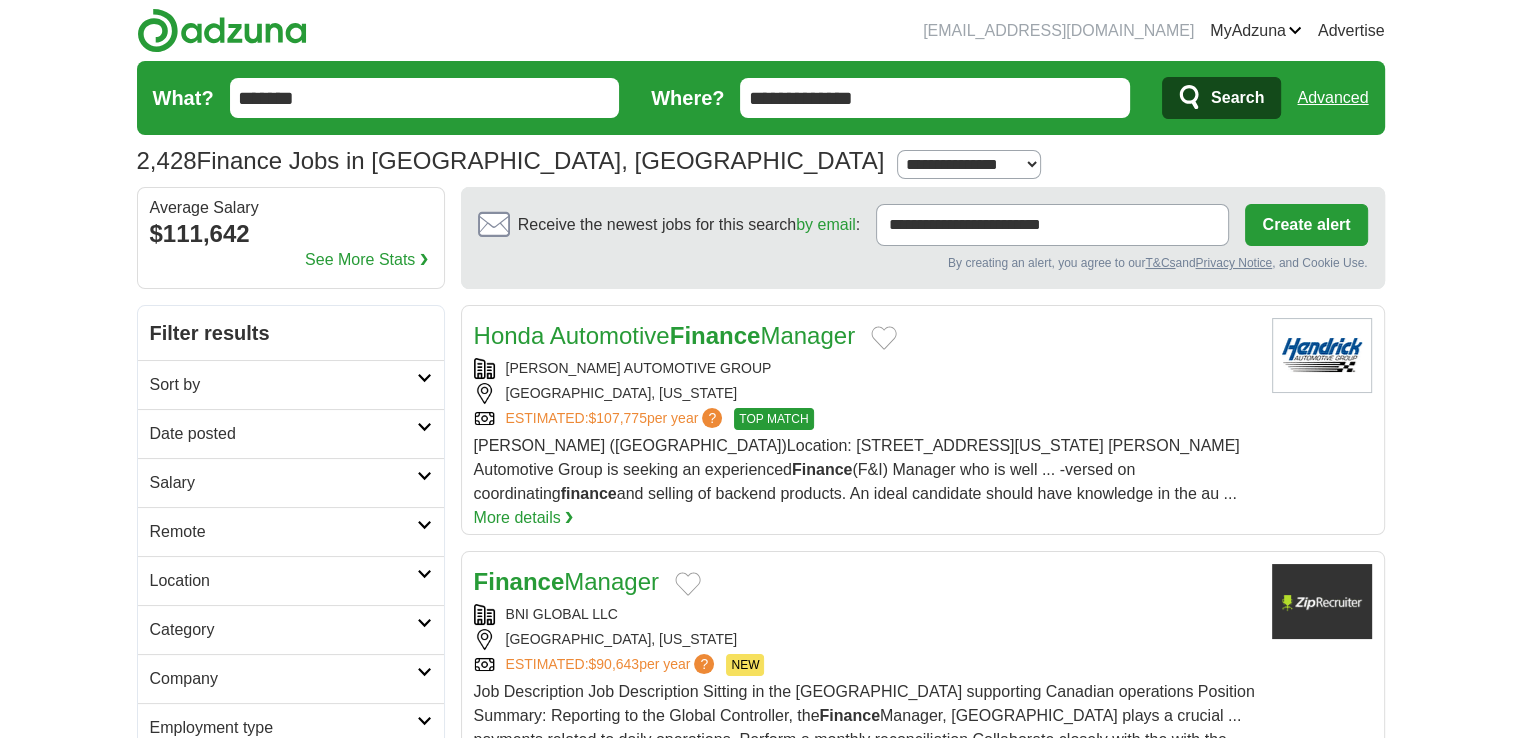 click at bounding box center [424, 476] 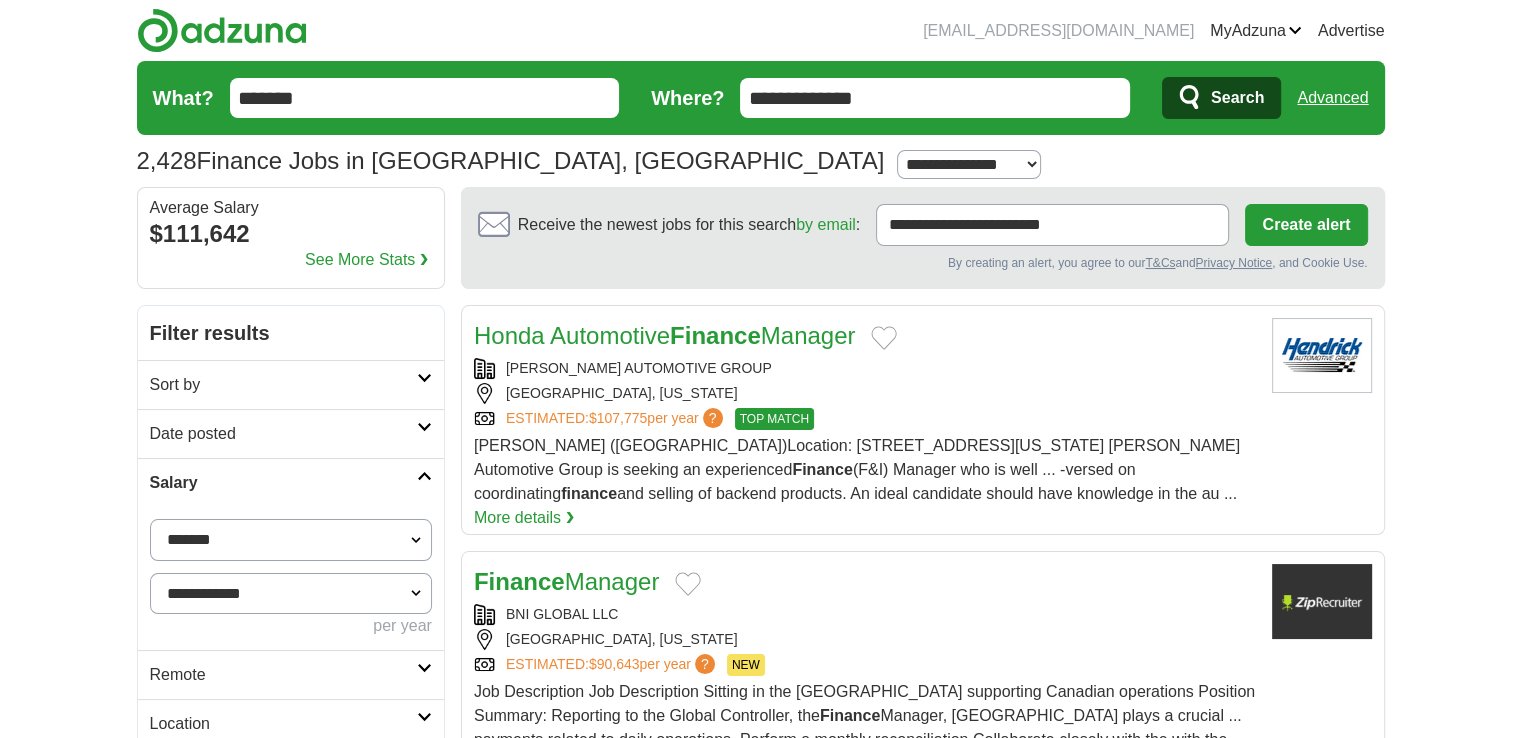 click on "**********" at bounding box center (291, 540) 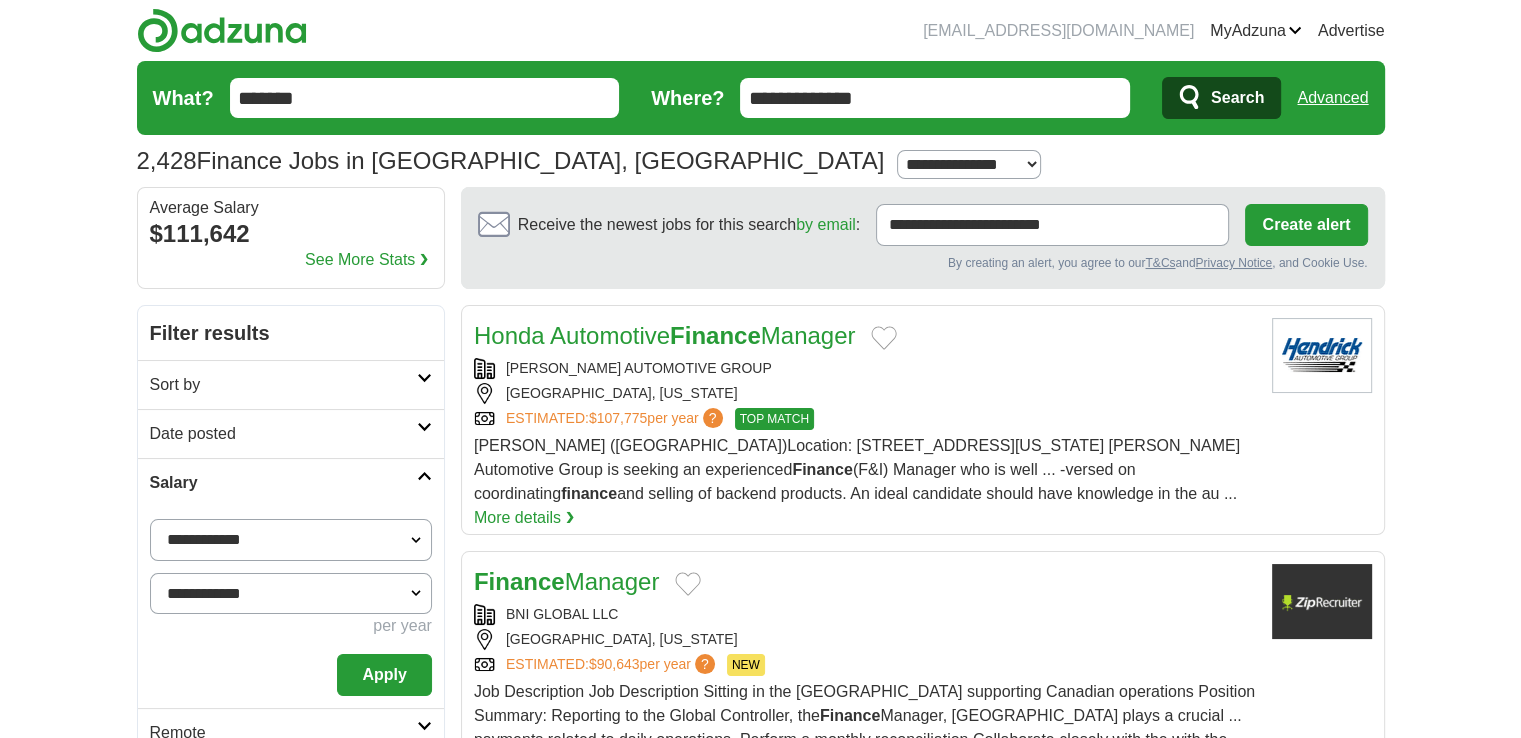click on "**********" at bounding box center (291, 540) 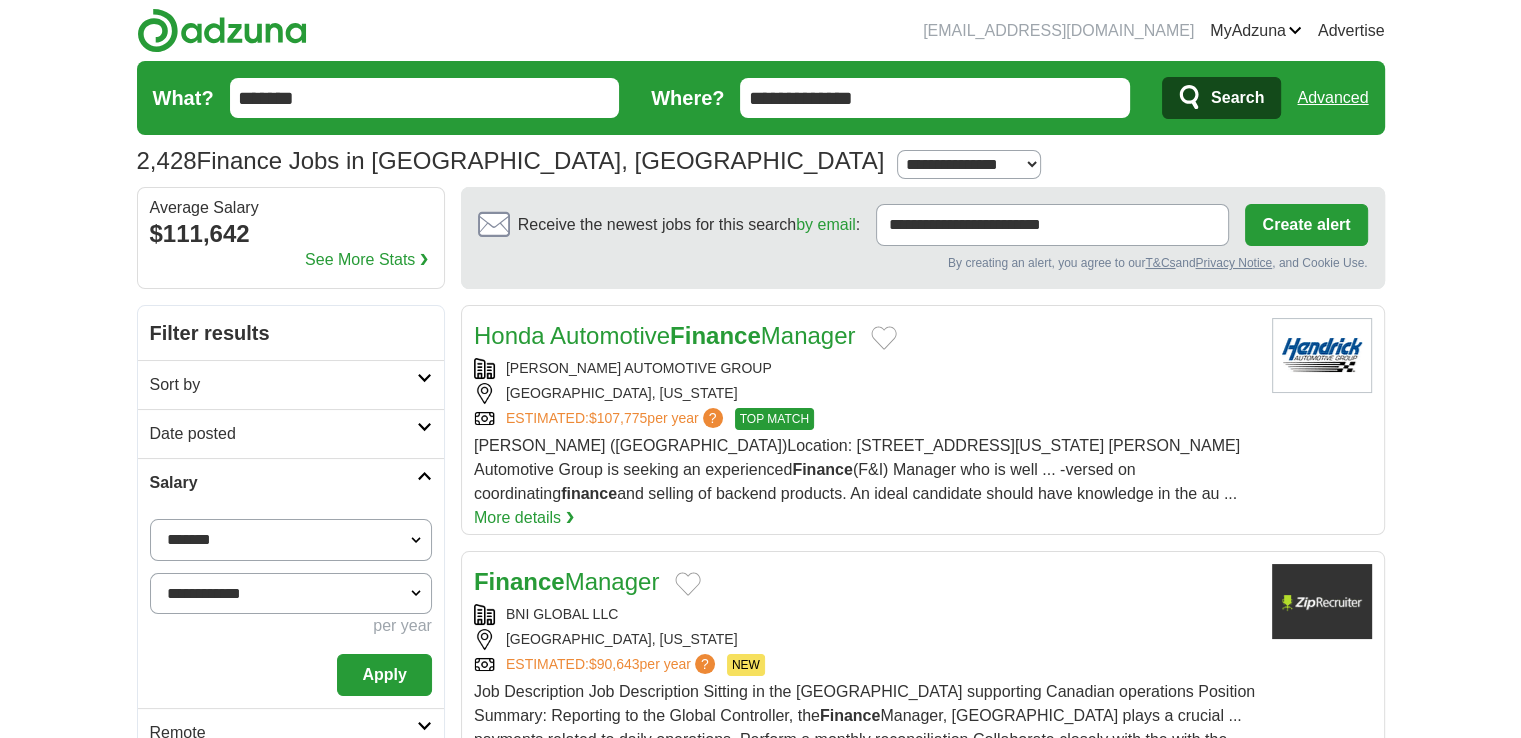 click on "**********" at bounding box center [291, 540] 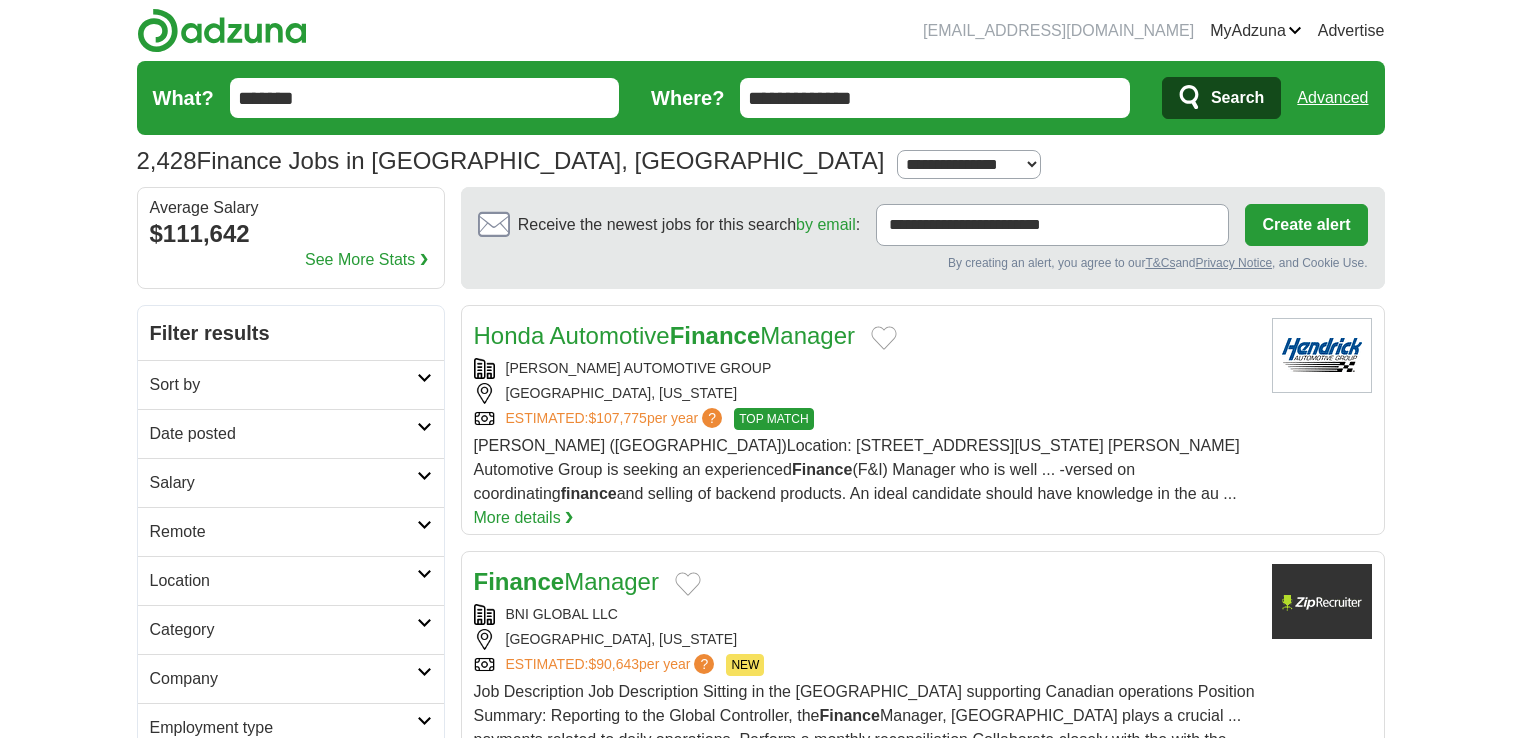 scroll, scrollTop: 0, scrollLeft: 0, axis: both 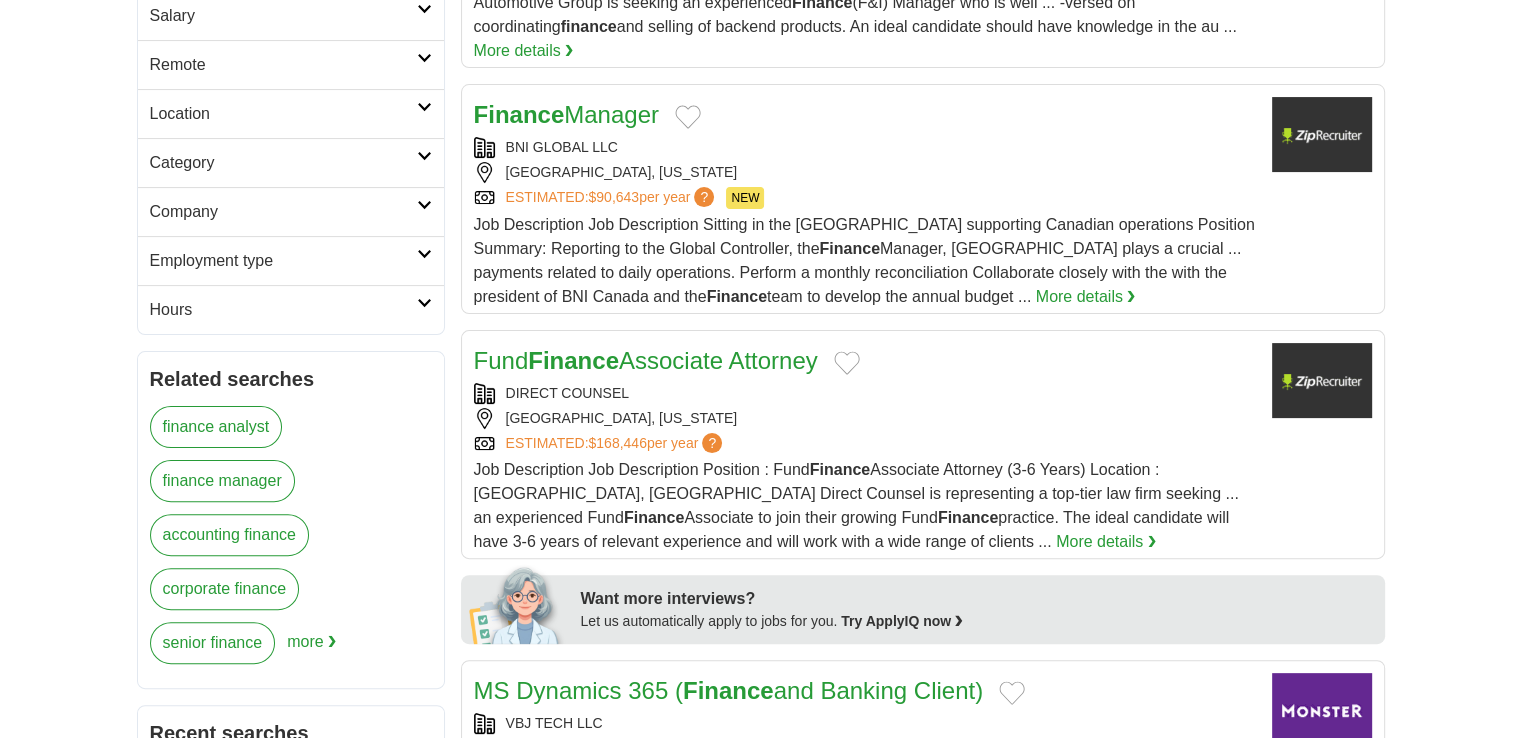 click on "Salary" at bounding box center [283, 16] 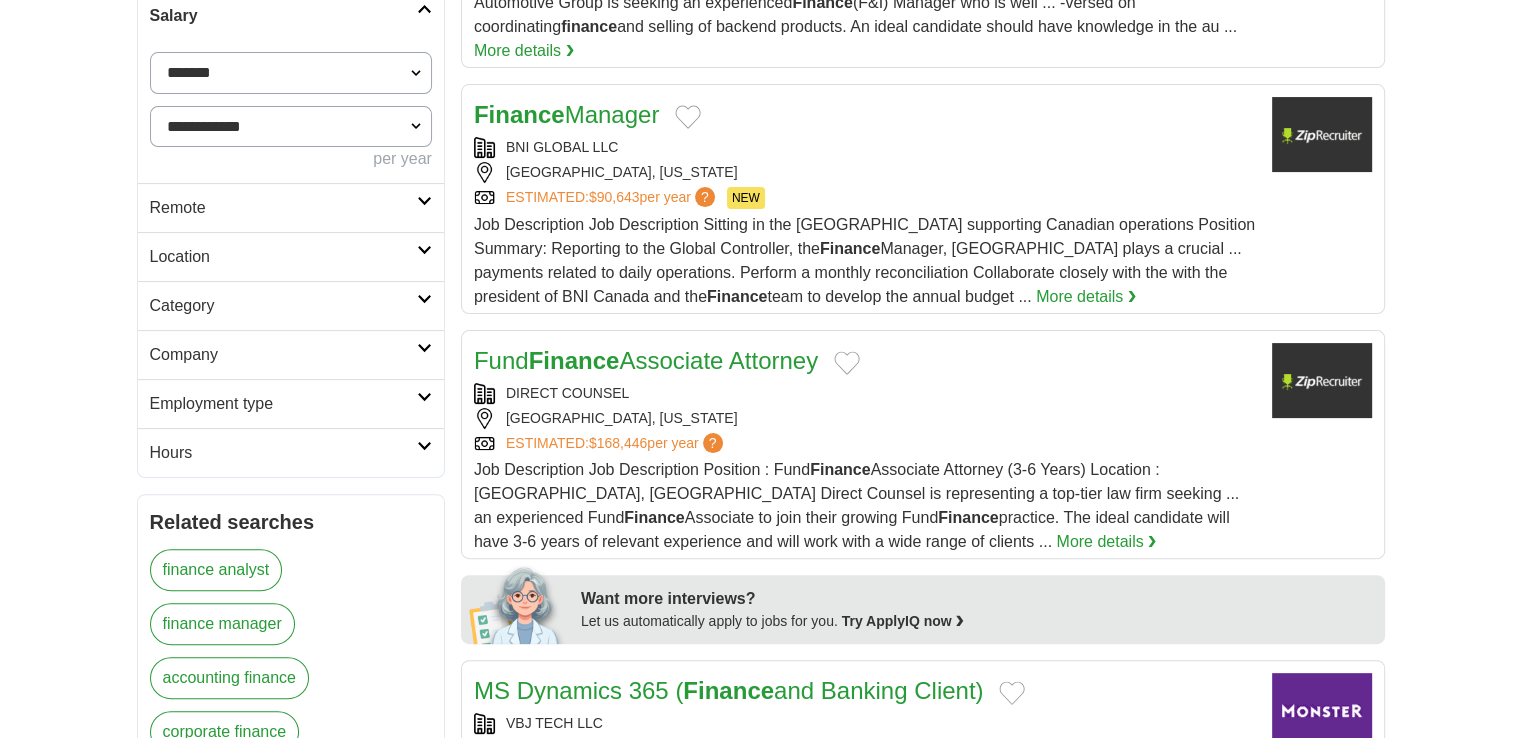 click on "**********" at bounding box center (291, 73) 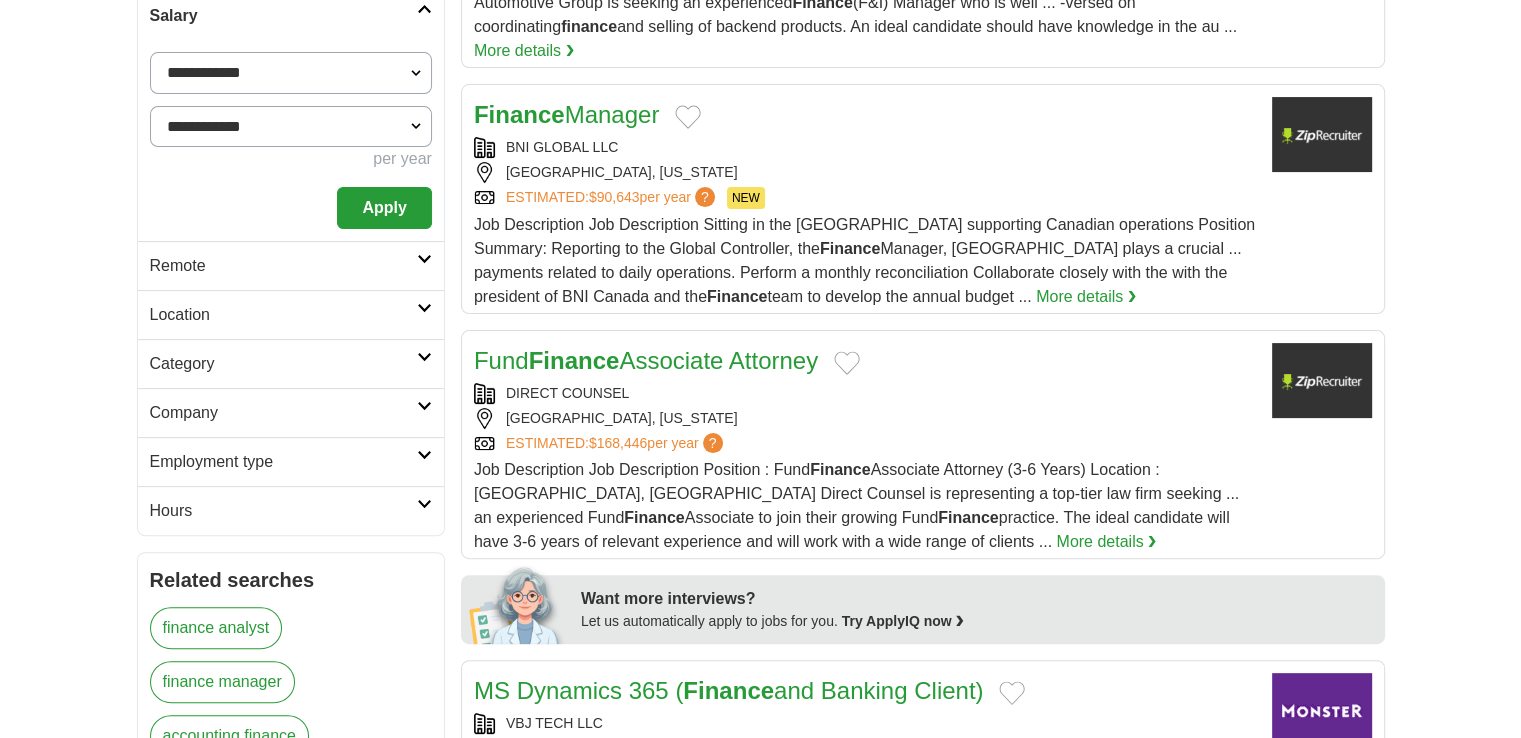 click on "Apply" at bounding box center (384, 208) 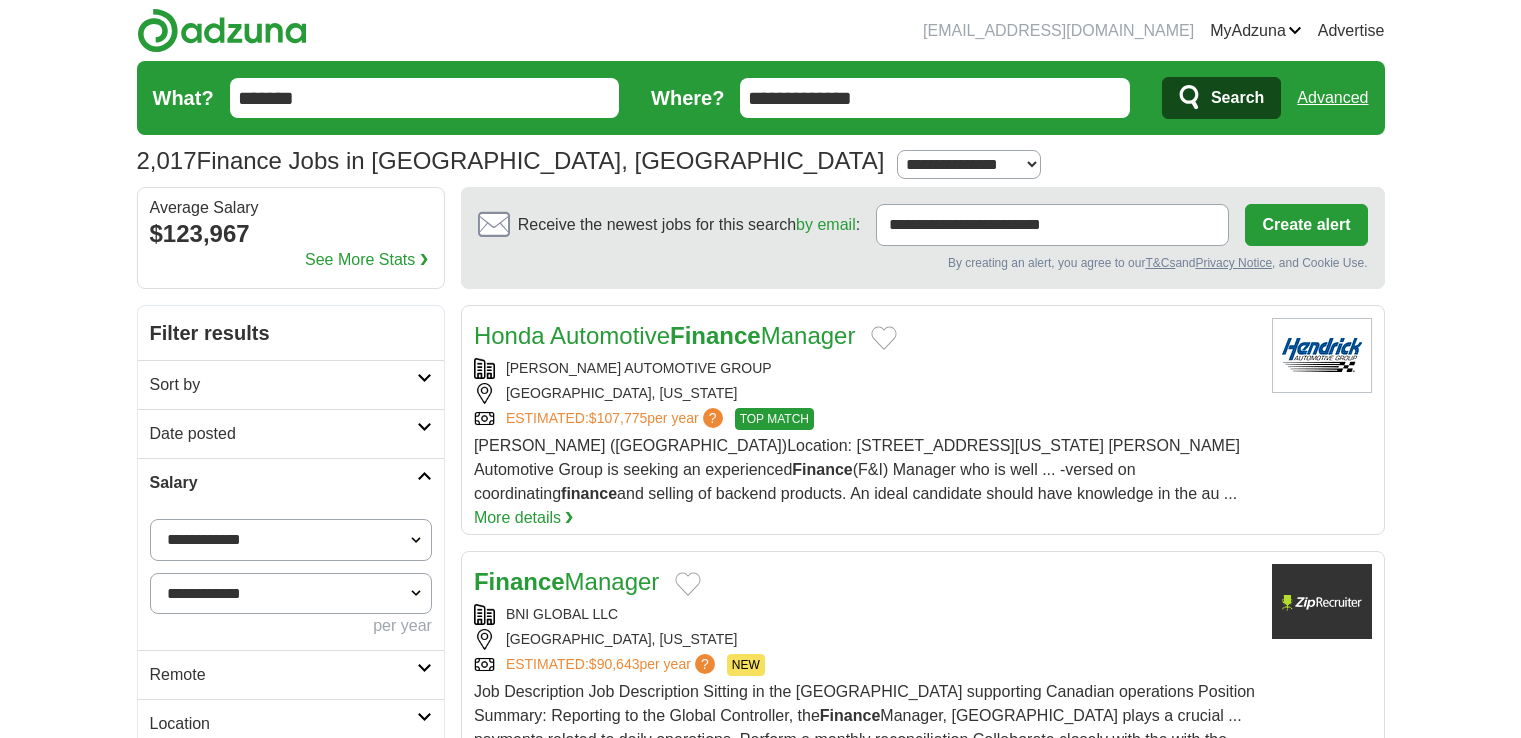 scroll, scrollTop: 0, scrollLeft: 0, axis: both 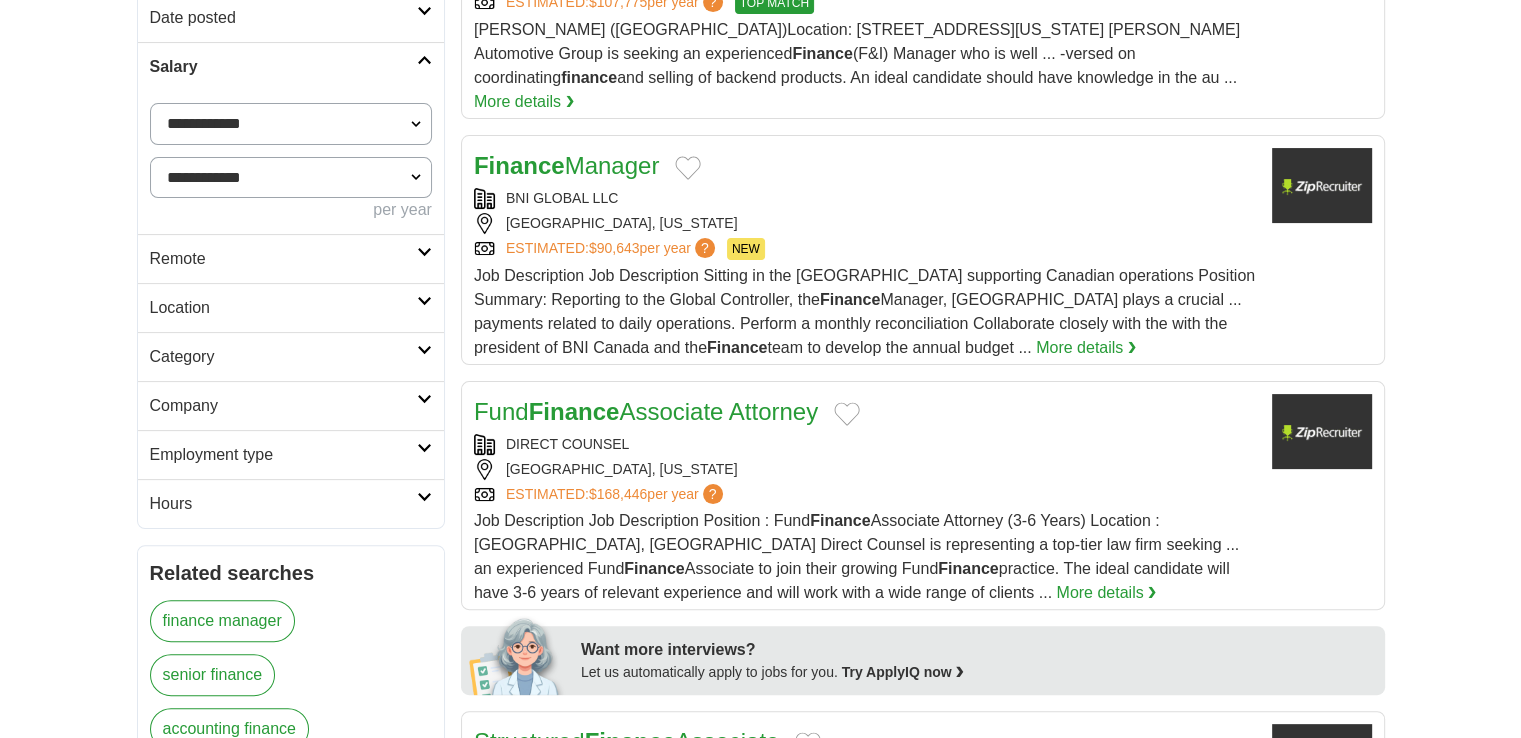 click on "Location" at bounding box center [283, 308] 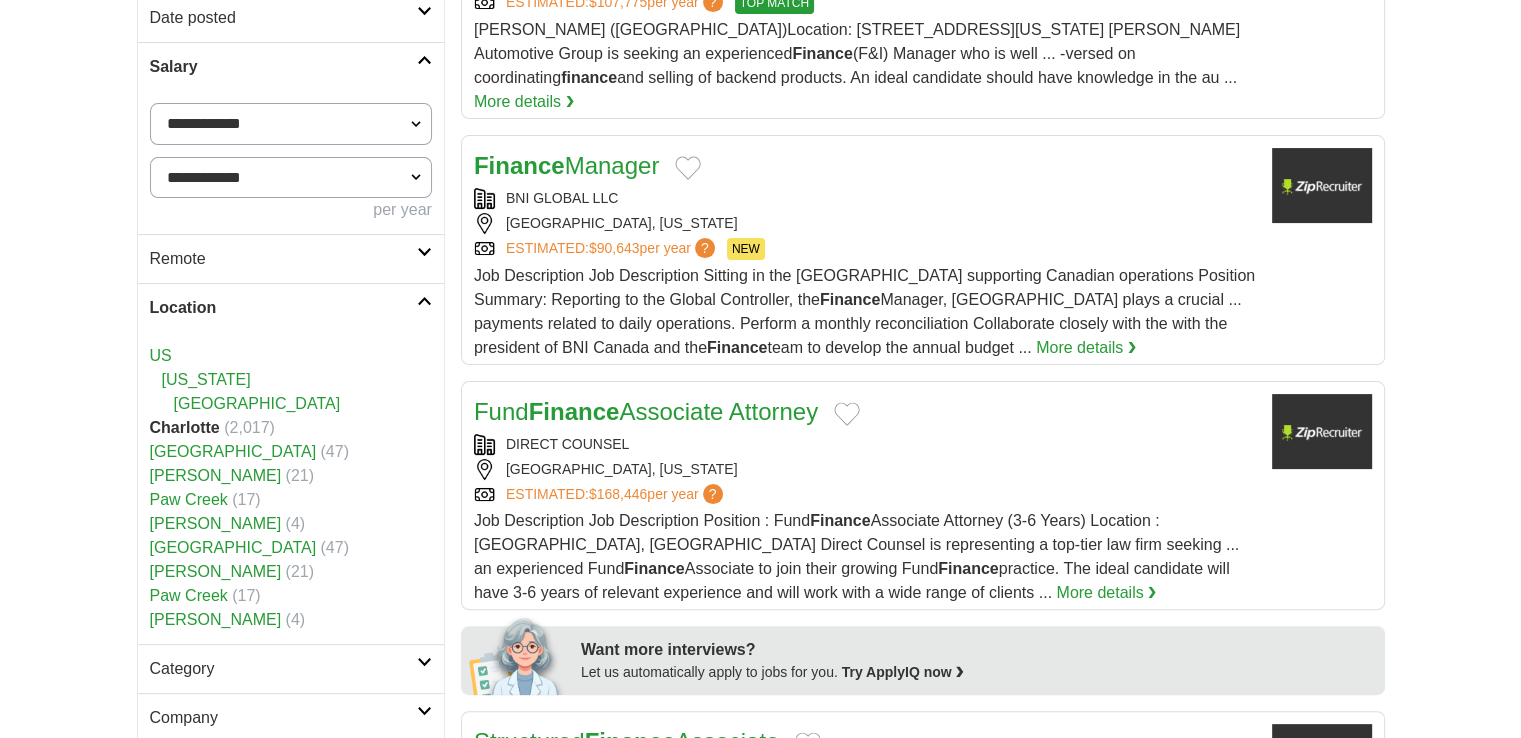 click on "christinarokeke@gmail.com
MyAdzuna
Alerts
Favorites
Resumes
ApplyIQ
Preferences
Posted jobs
Logout
Advertise
2,017
Finance Jobs in Charlotte, NC
from $70,000
Salary
Select a salary range
Salary from
from $10,000" at bounding box center (760, 1972) 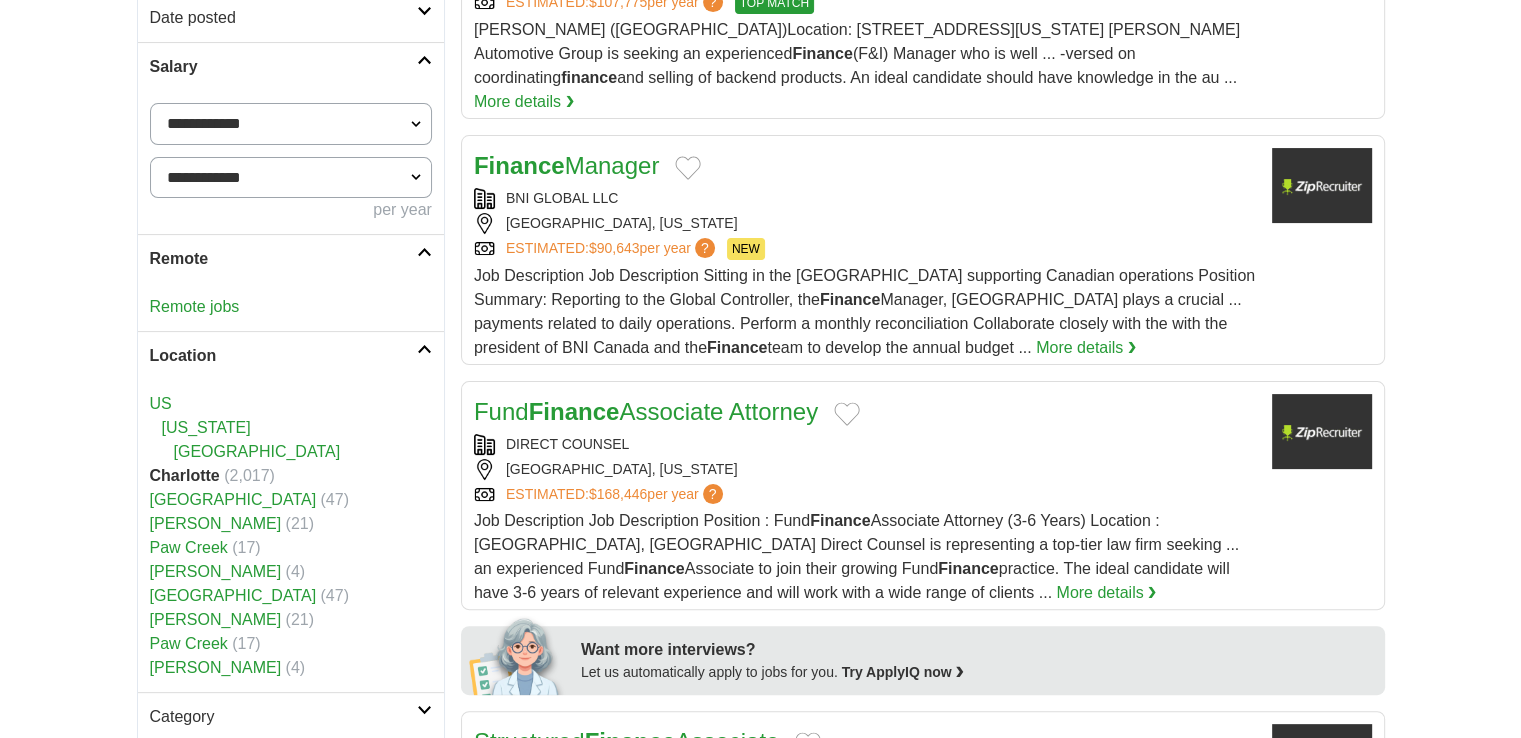 click on "Remote" at bounding box center [283, 259] 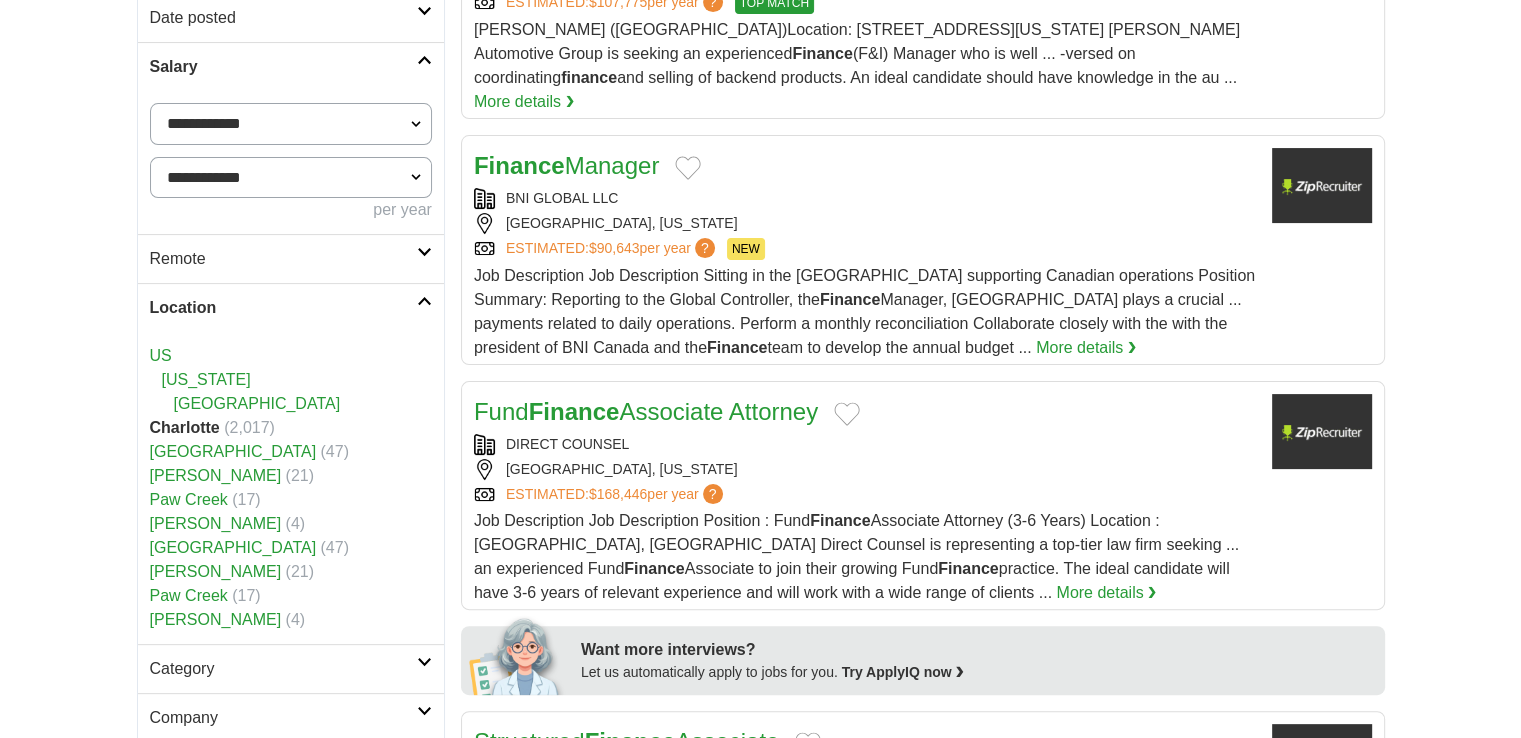 click on "Location" at bounding box center (291, 307) 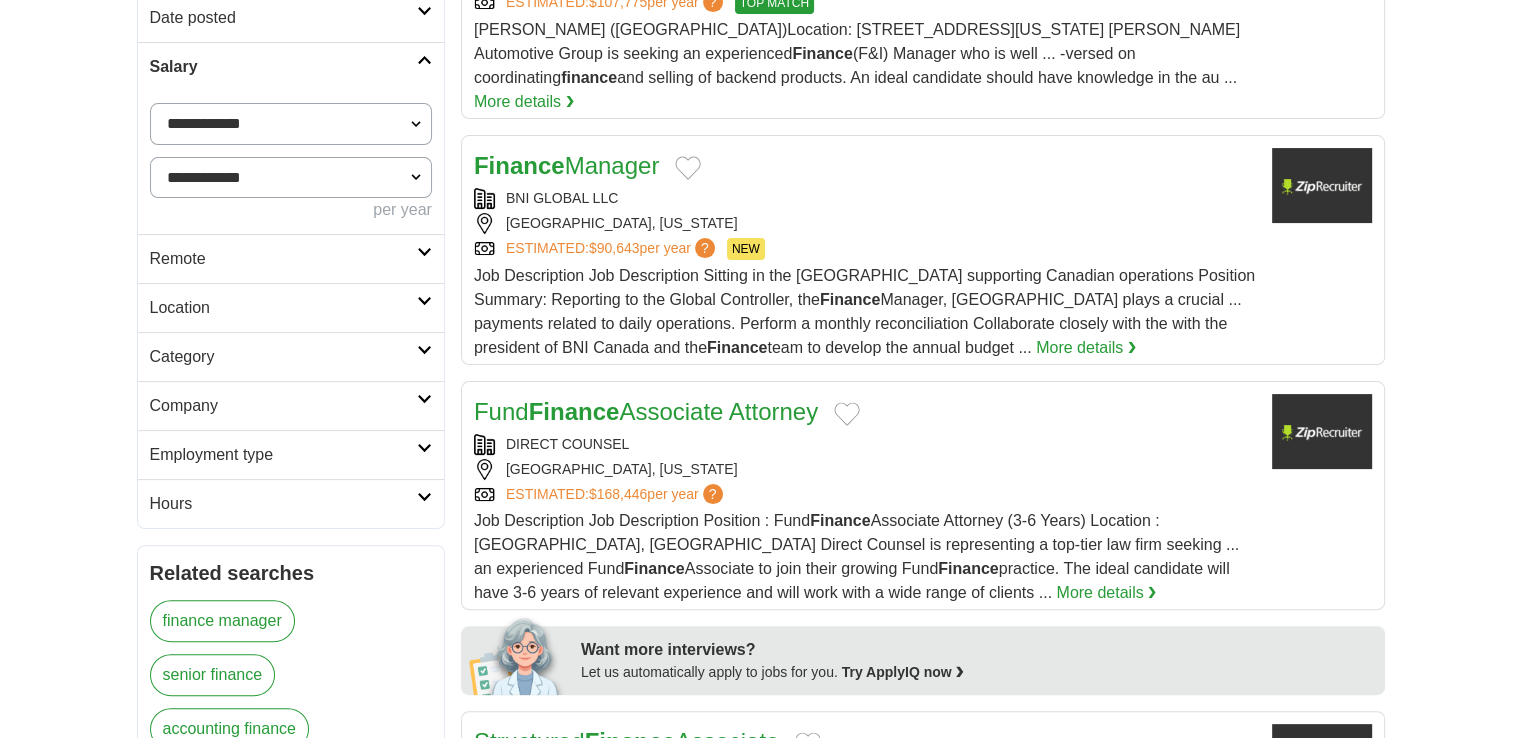click on "Category" at bounding box center (291, 356) 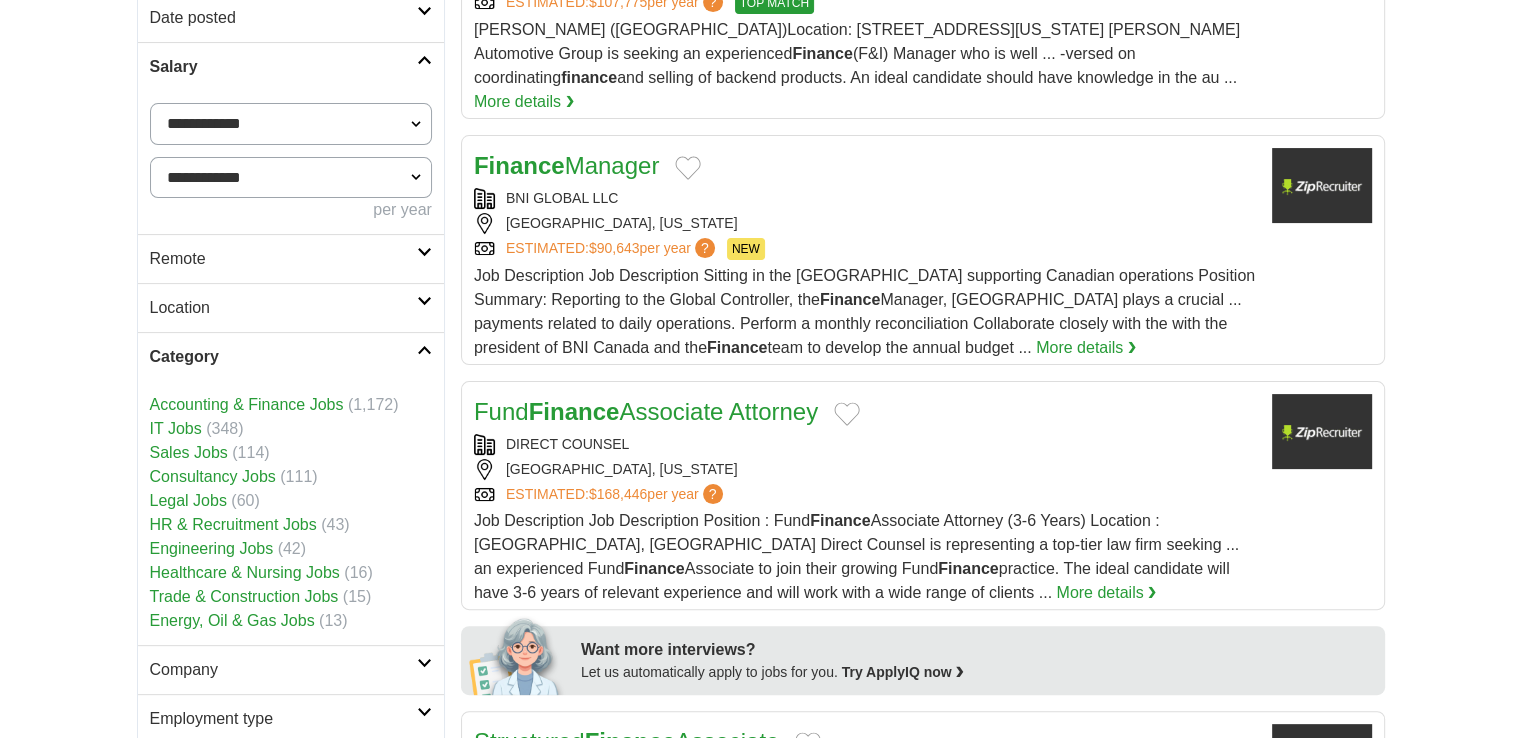 click on "Accounting & Finance Jobs" at bounding box center (247, 404) 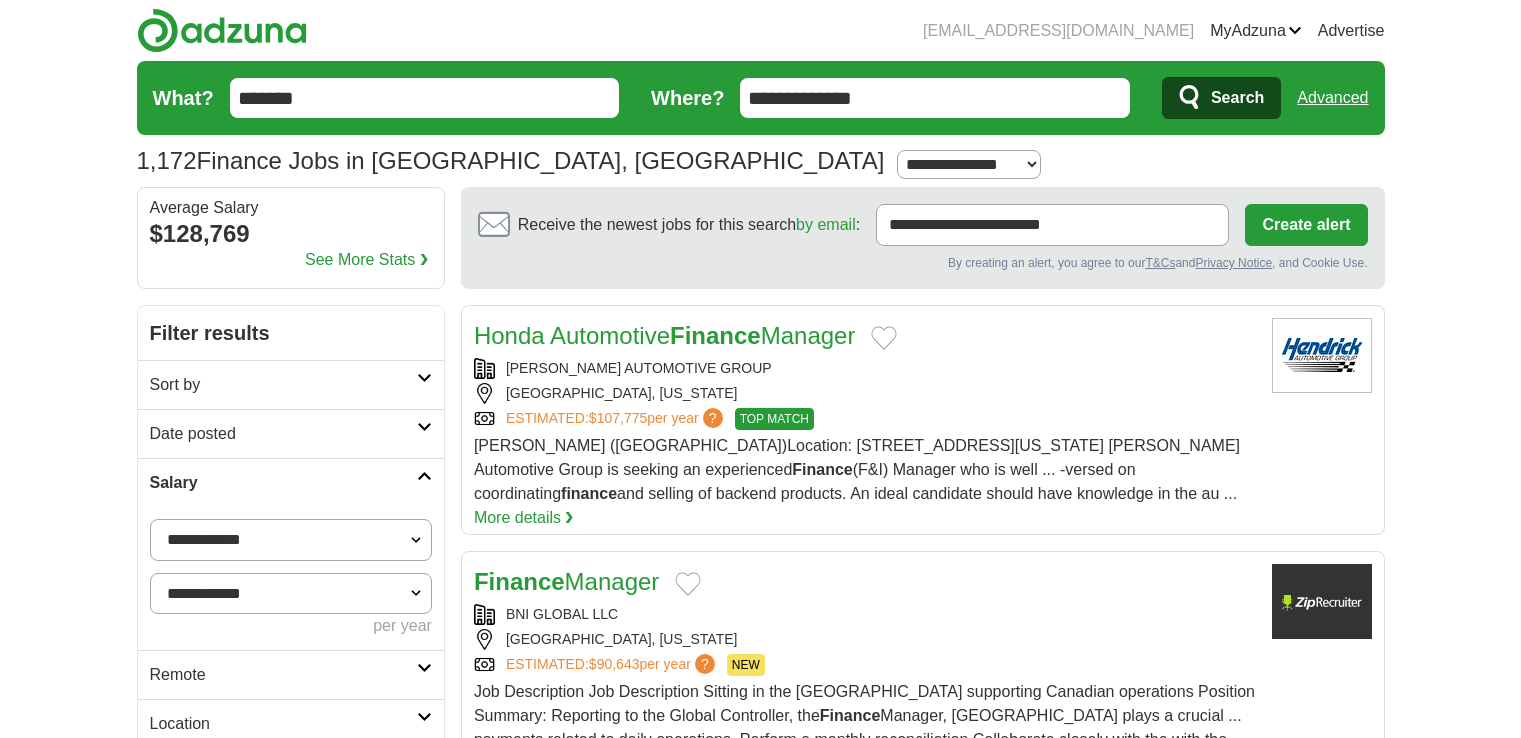 scroll, scrollTop: 0, scrollLeft: 0, axis: both 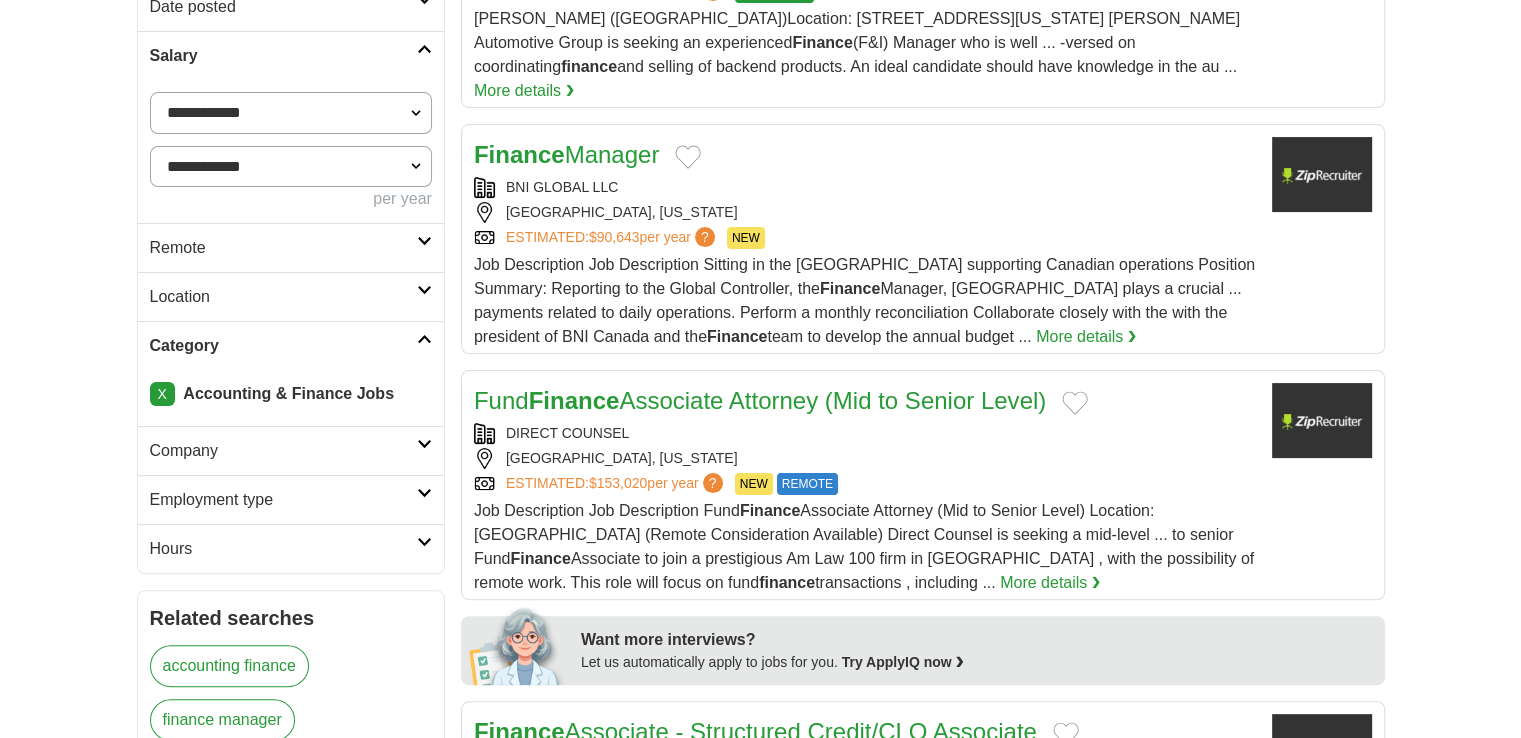 click on "Company" at bounding box center (291, 450) 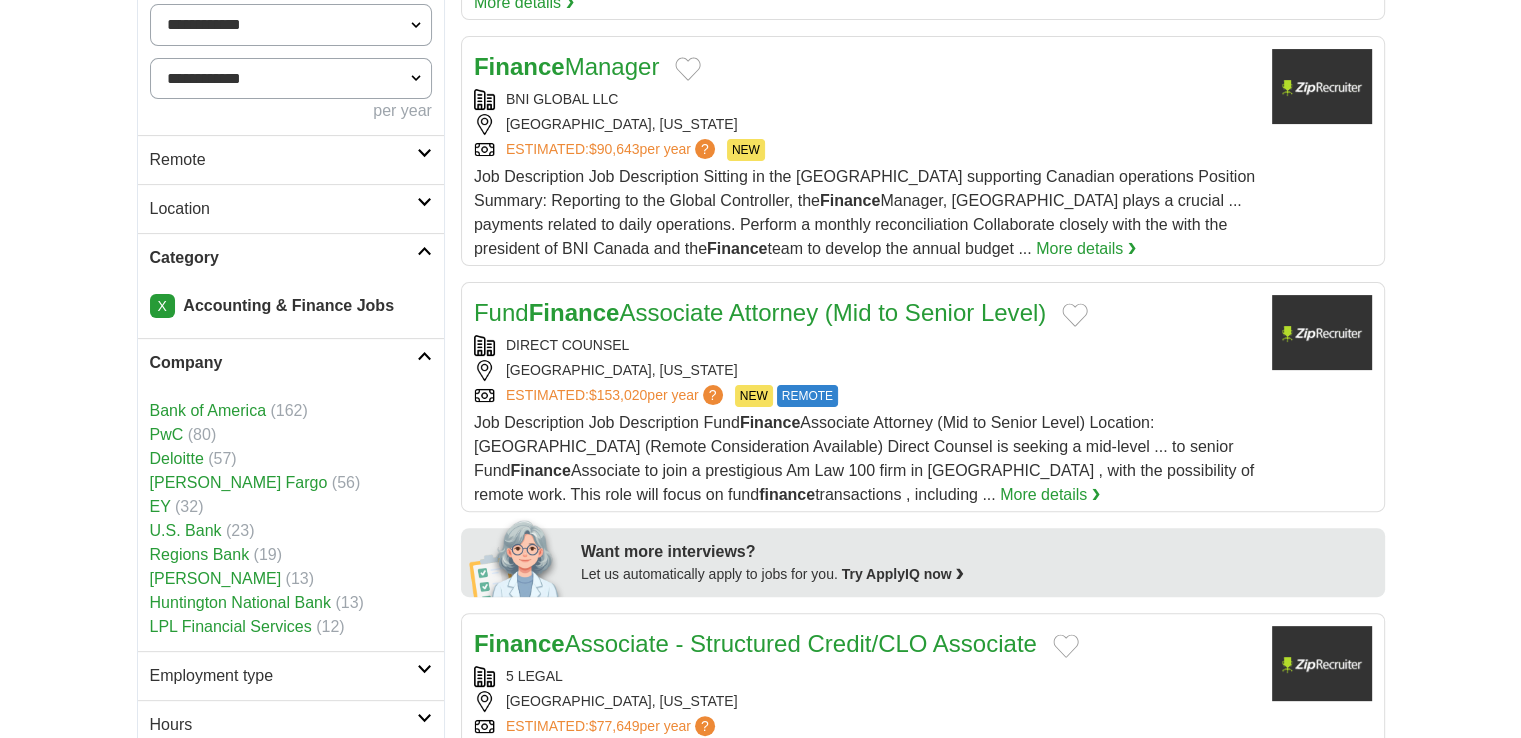 scroll, scrollTop: 895, scrollLeft: 0, axis: vertical 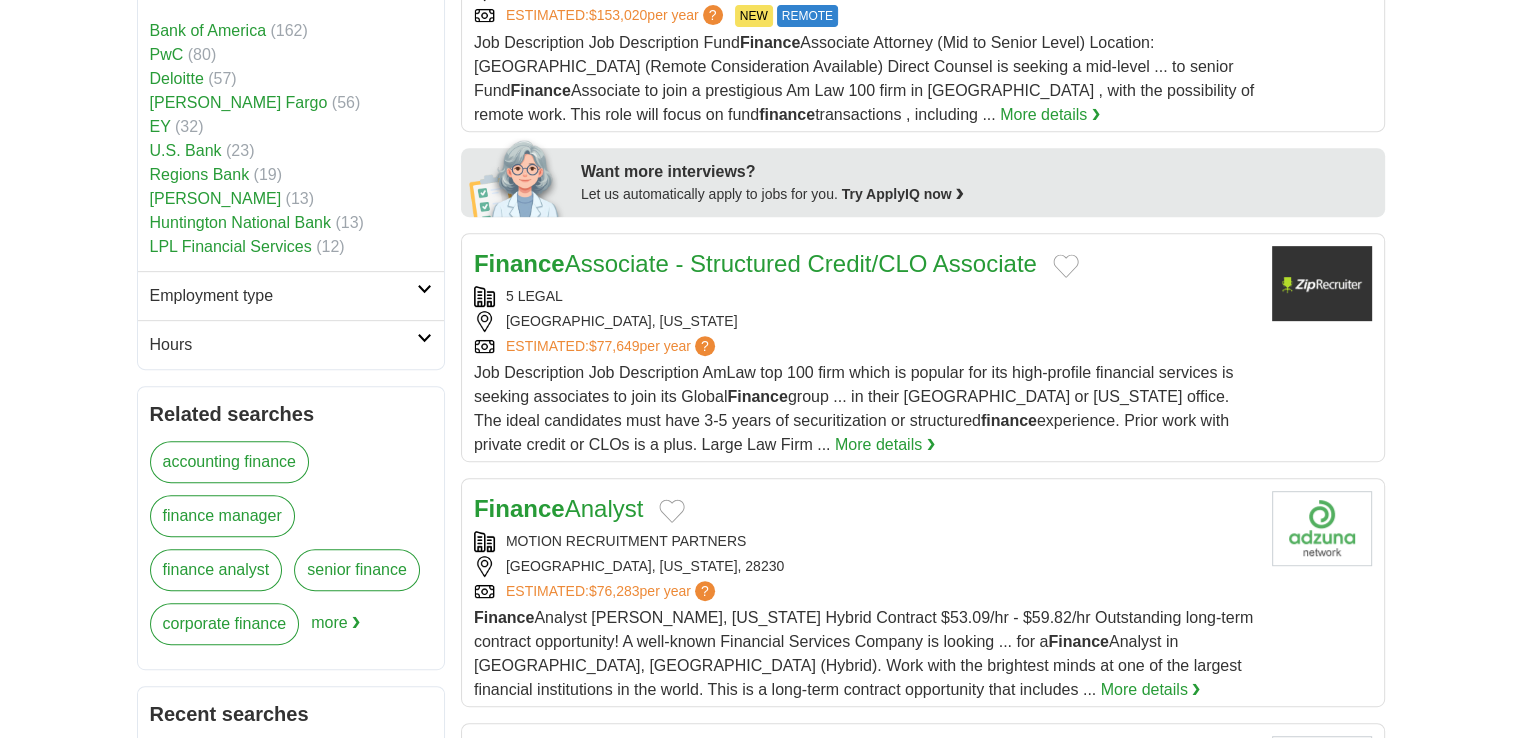 click on "Employment type" at bounding box center [291, 295] 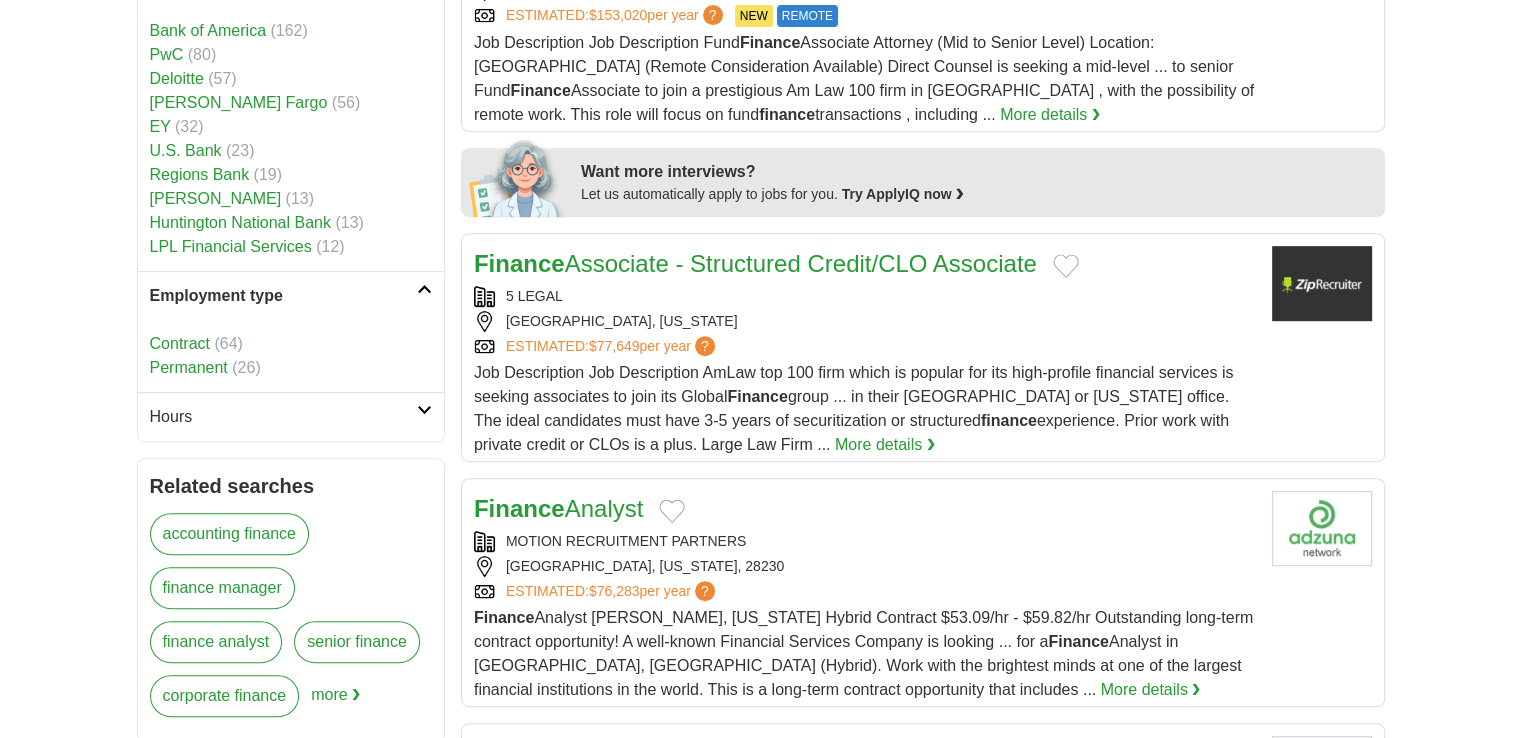 click on "Employment type" at bounding box center [283, 296] 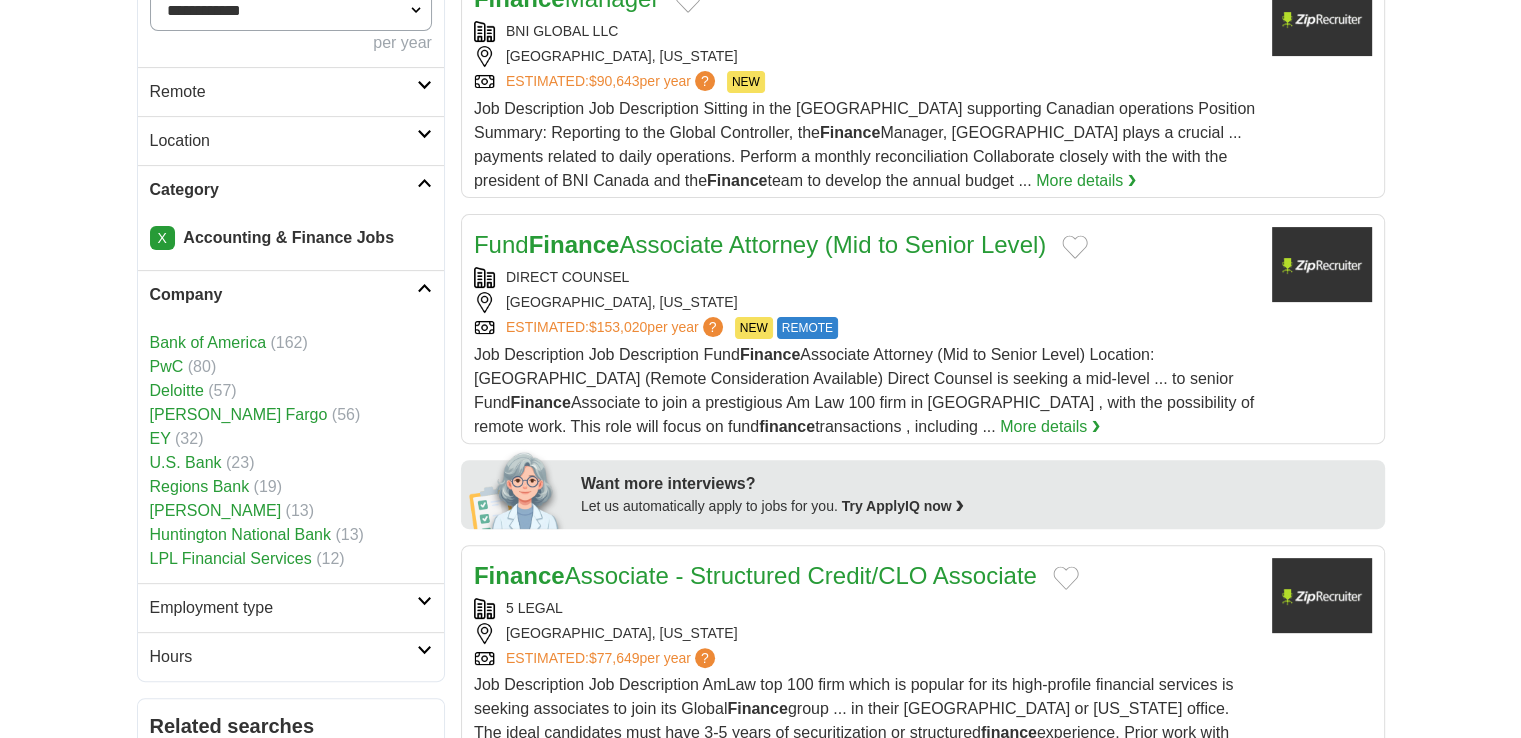 scroll, scrollTop: 514, scrollLeft: 0, axis: vertical 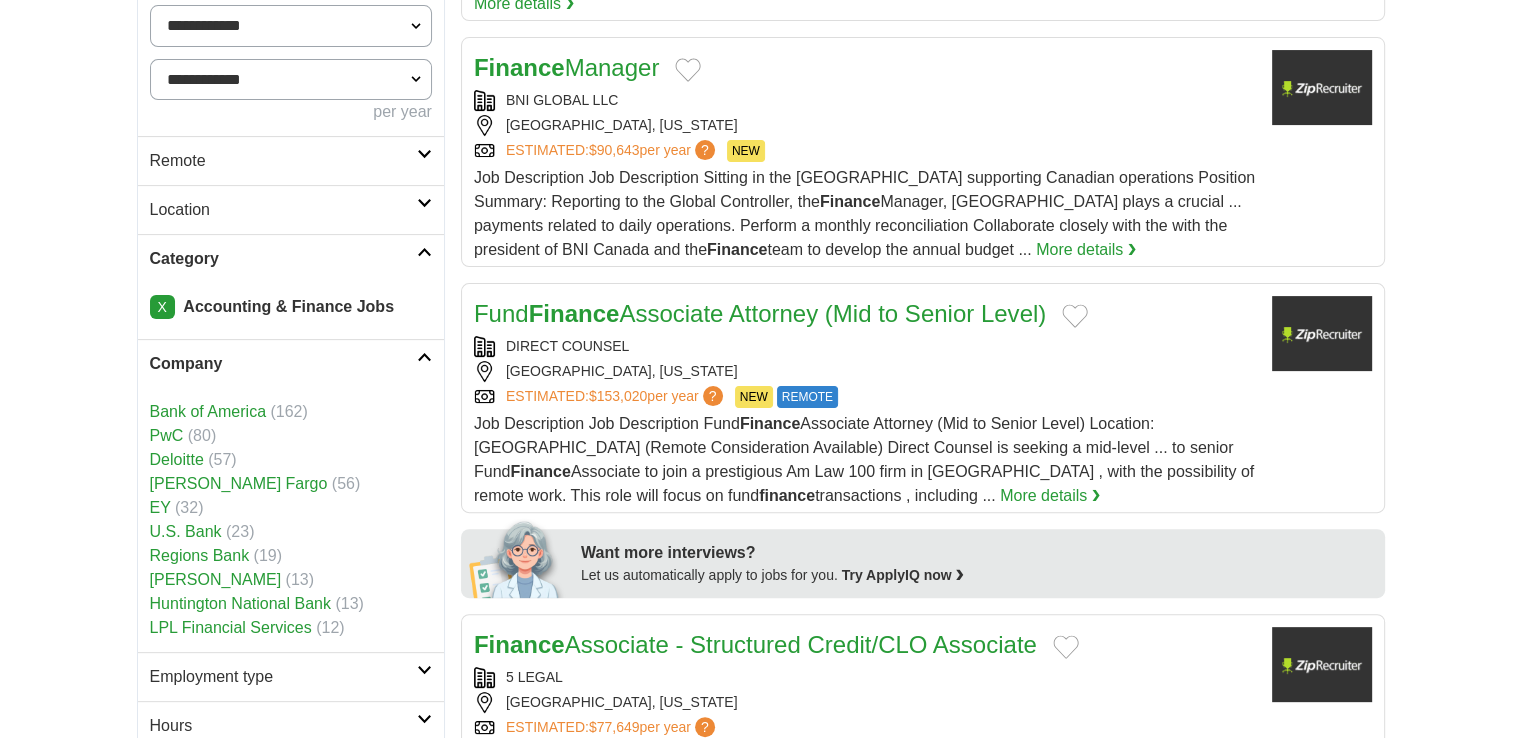 click on "Category" at bounding box center (283, 259) 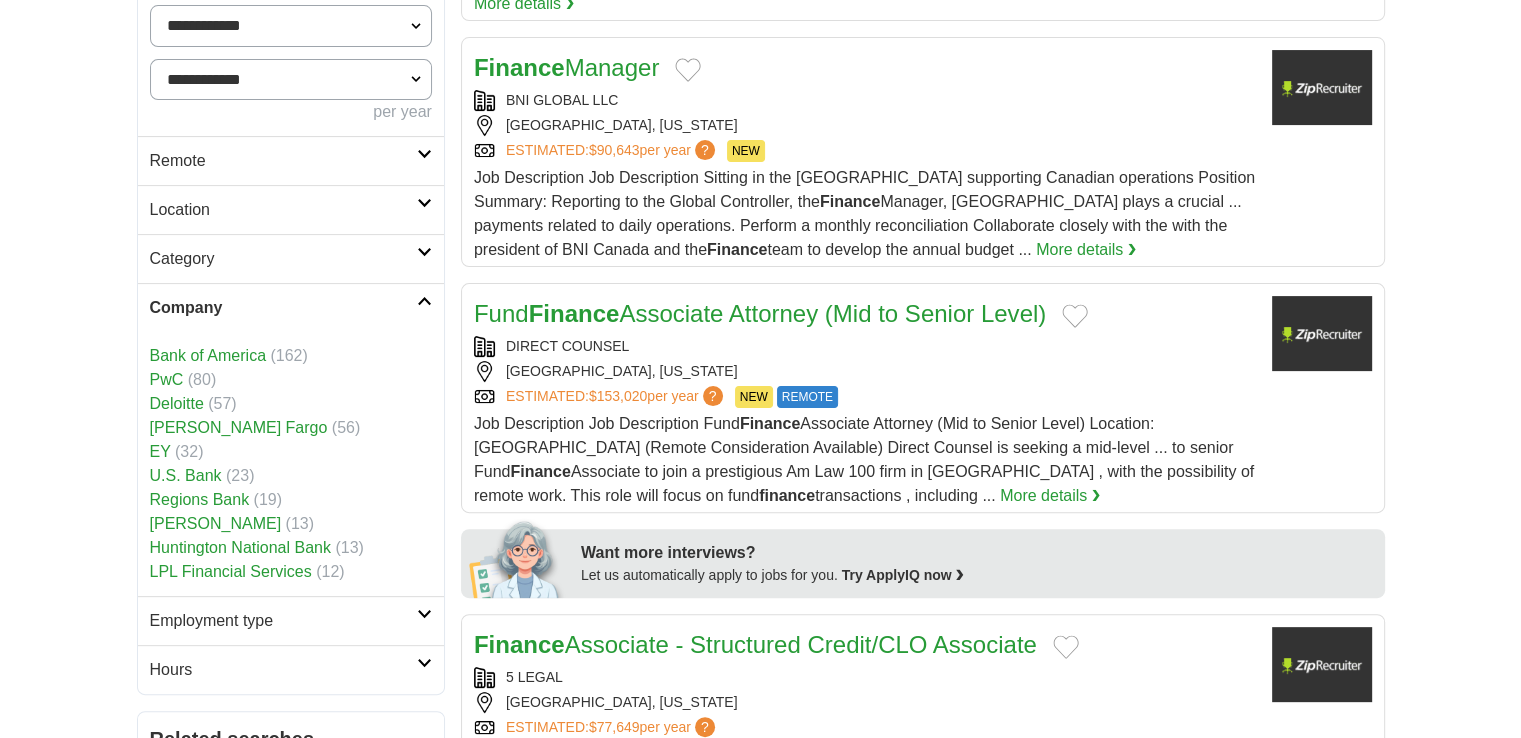scroll, scrollTop: 0, scrollLeft: 0, axis: both 